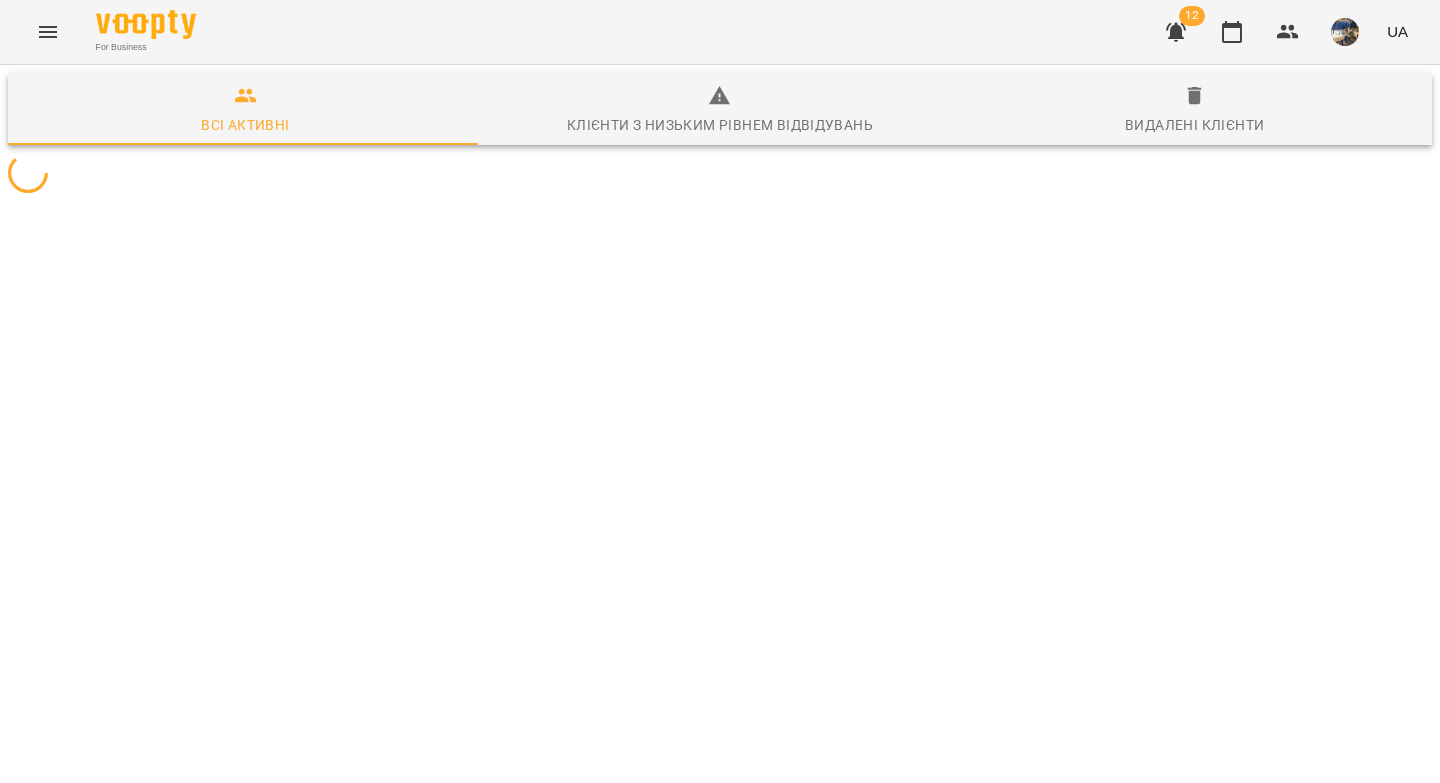 scroll, scrollTop: 0, scrollLeft: 0, axis: both 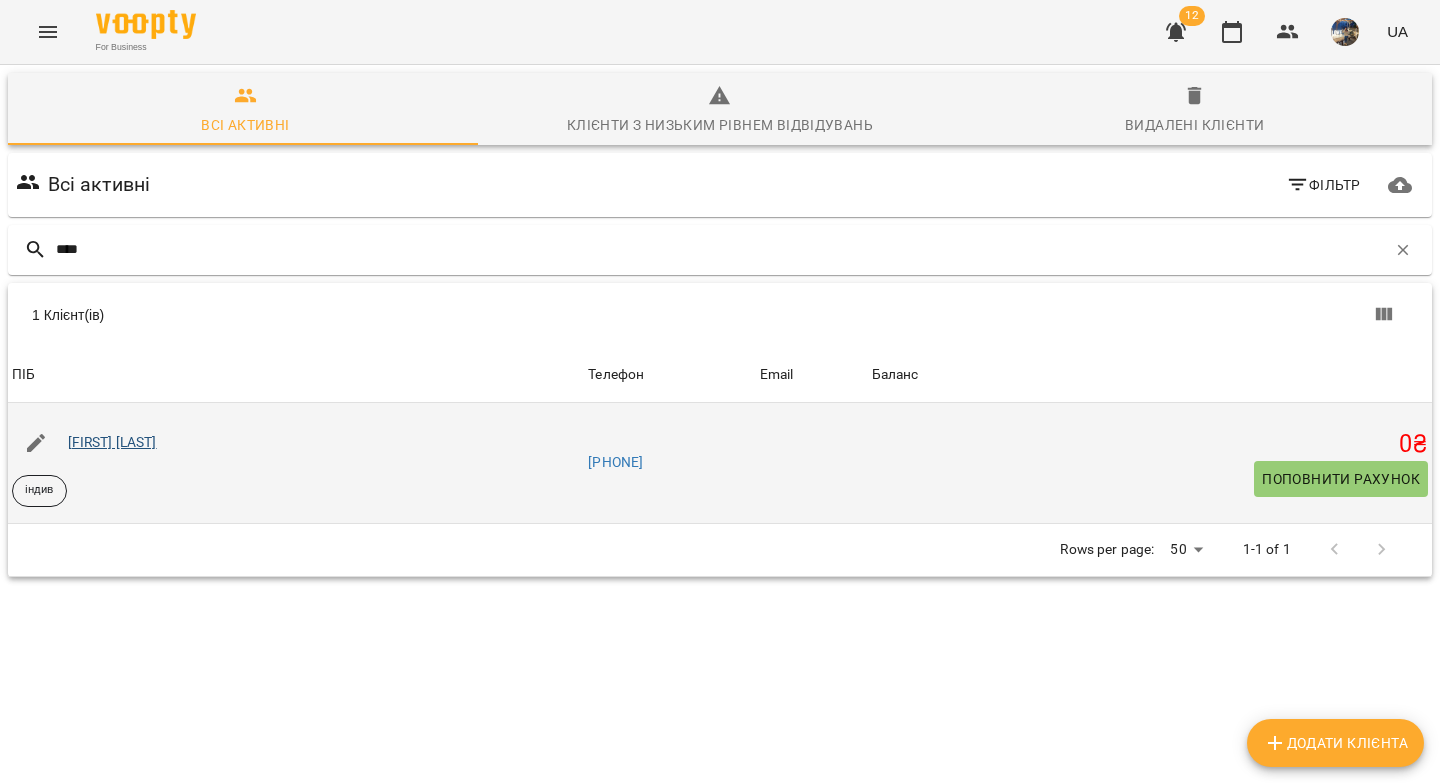 type on "****" 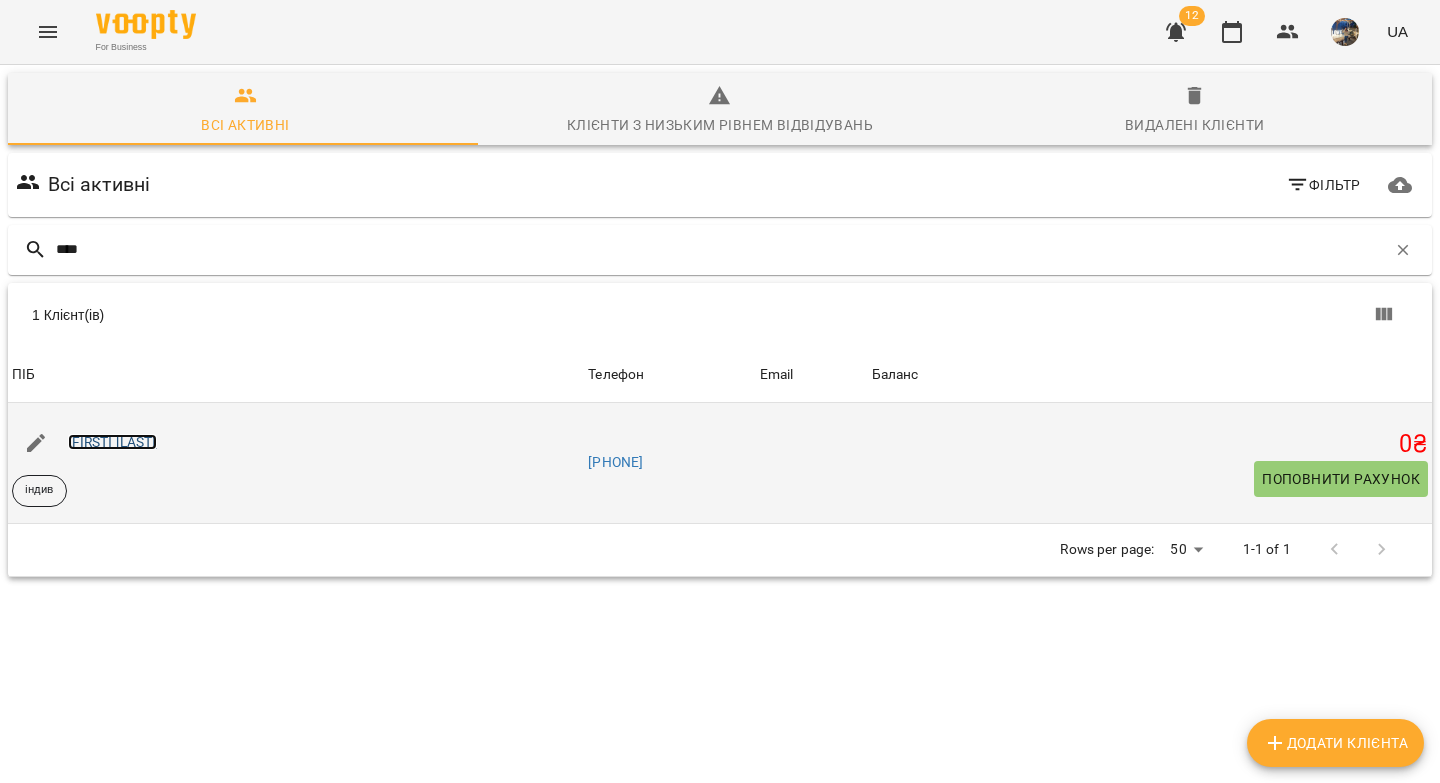 click on "Давид Лісовіцький" at bounding box center (112, 442) 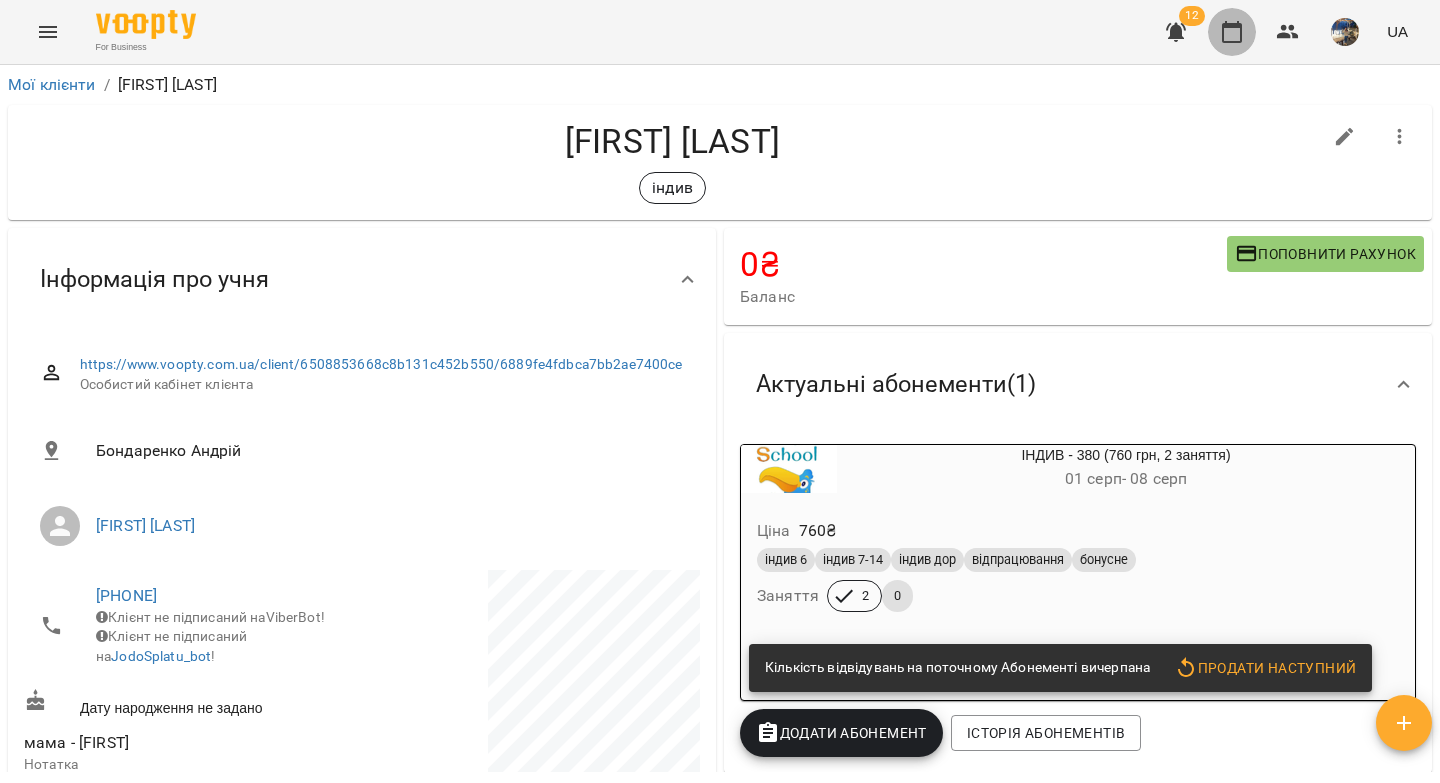 click 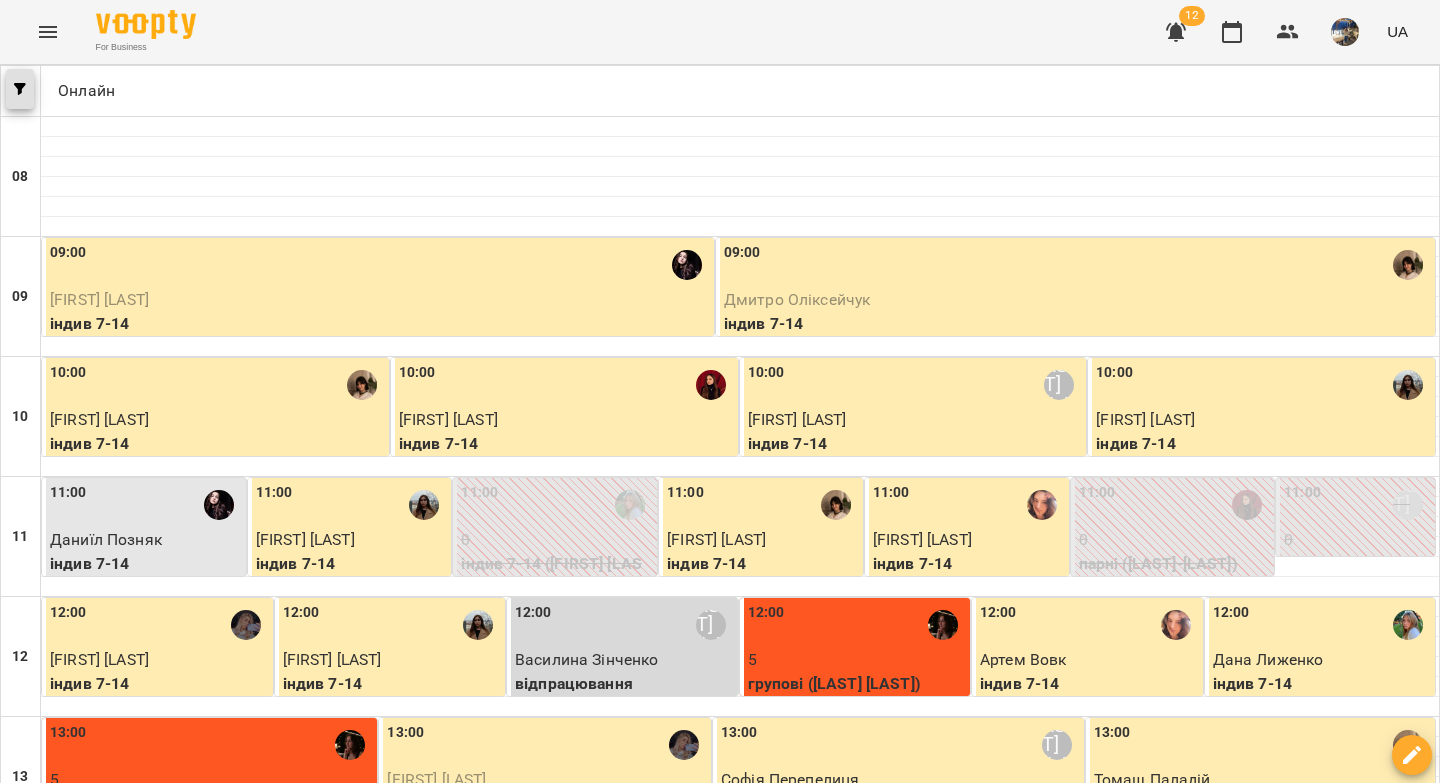 click 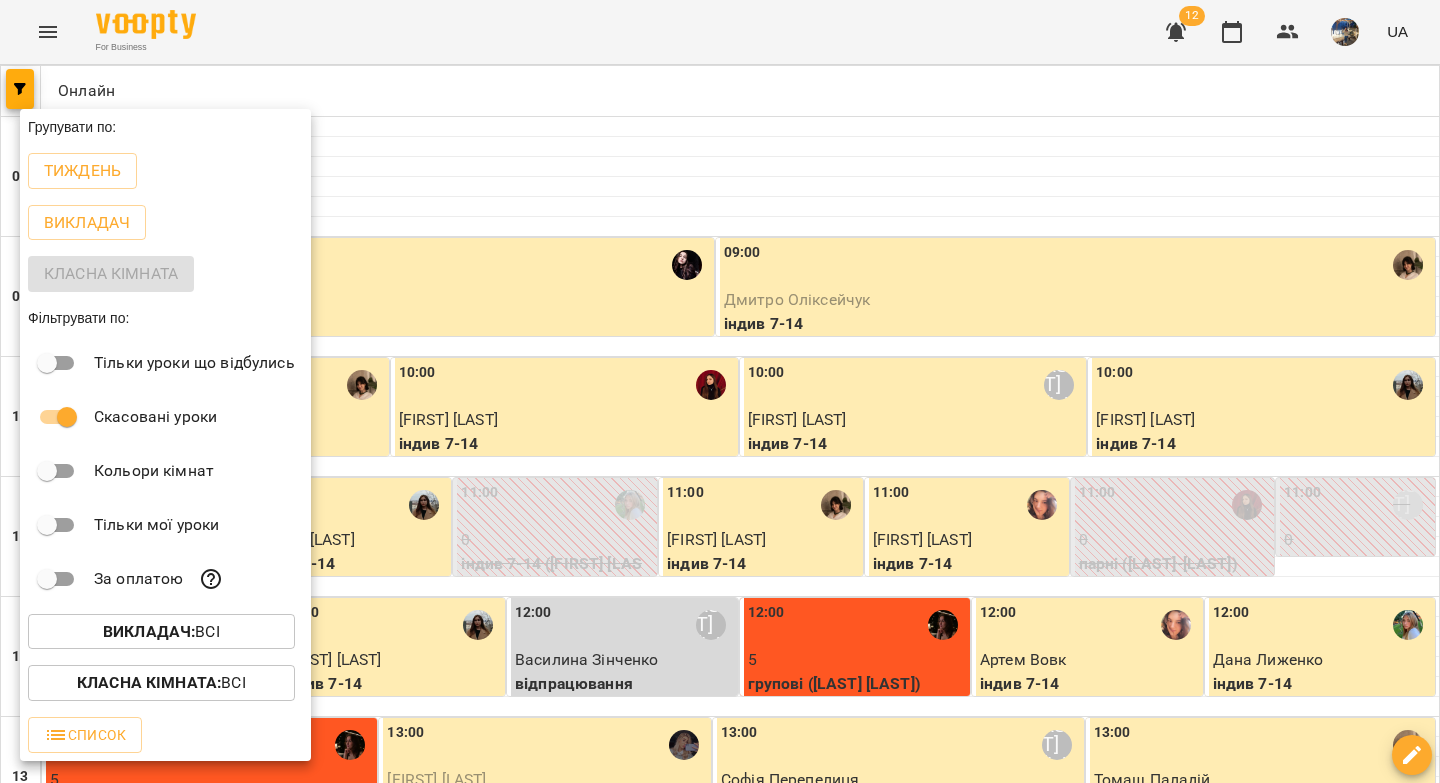 click on "Викладач :  Всі" at bounding box center [161, 632] 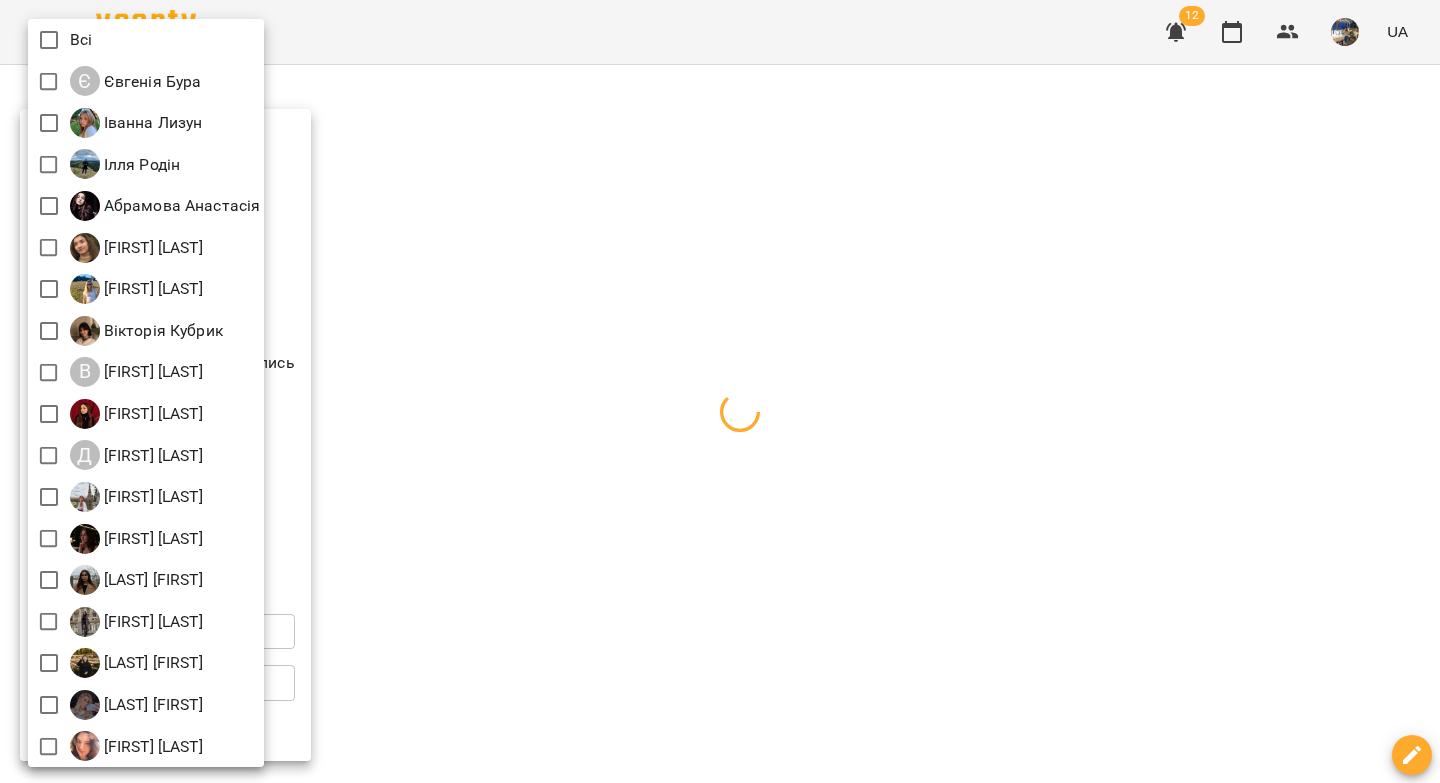 click at bounding box center (720, 391) 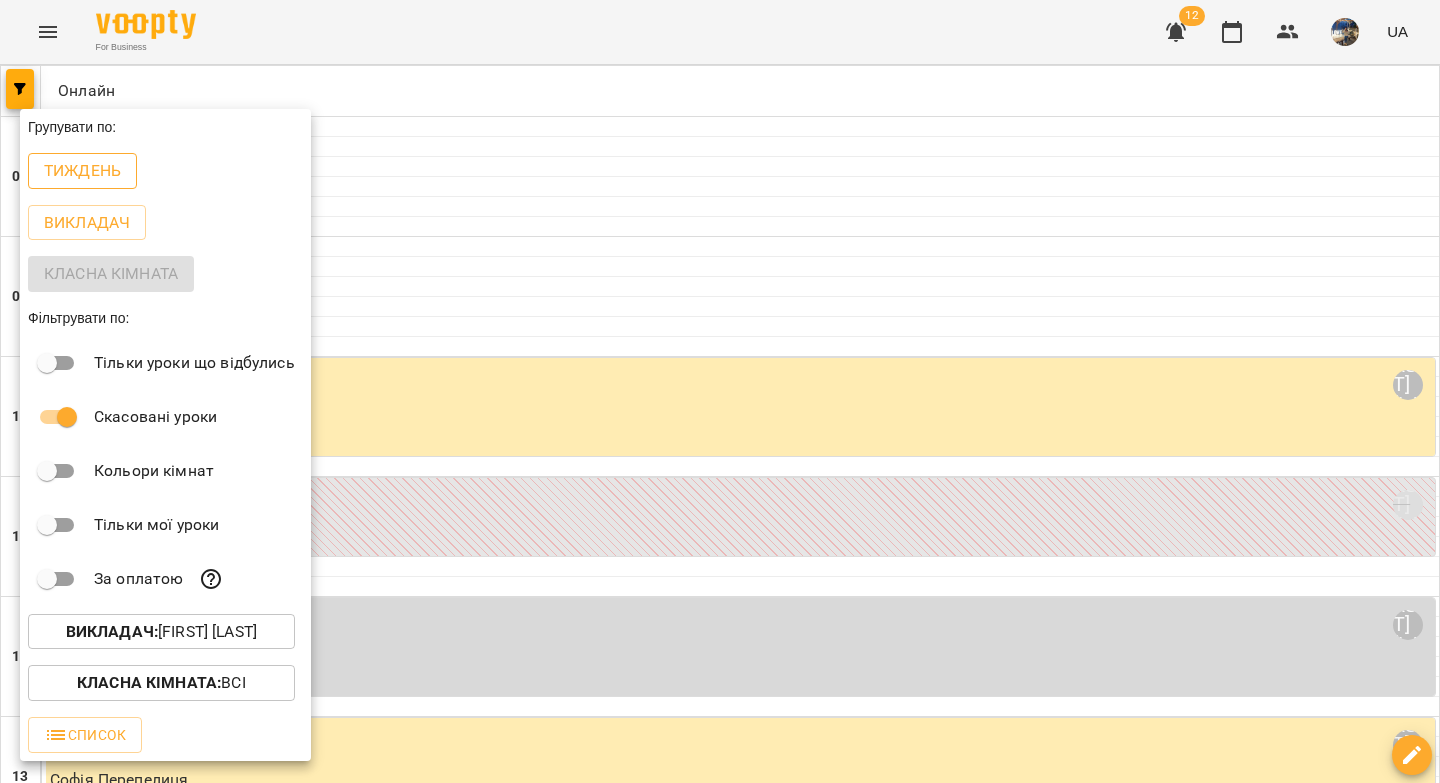 click on "Тиждень" at bounding box center [82, 171] 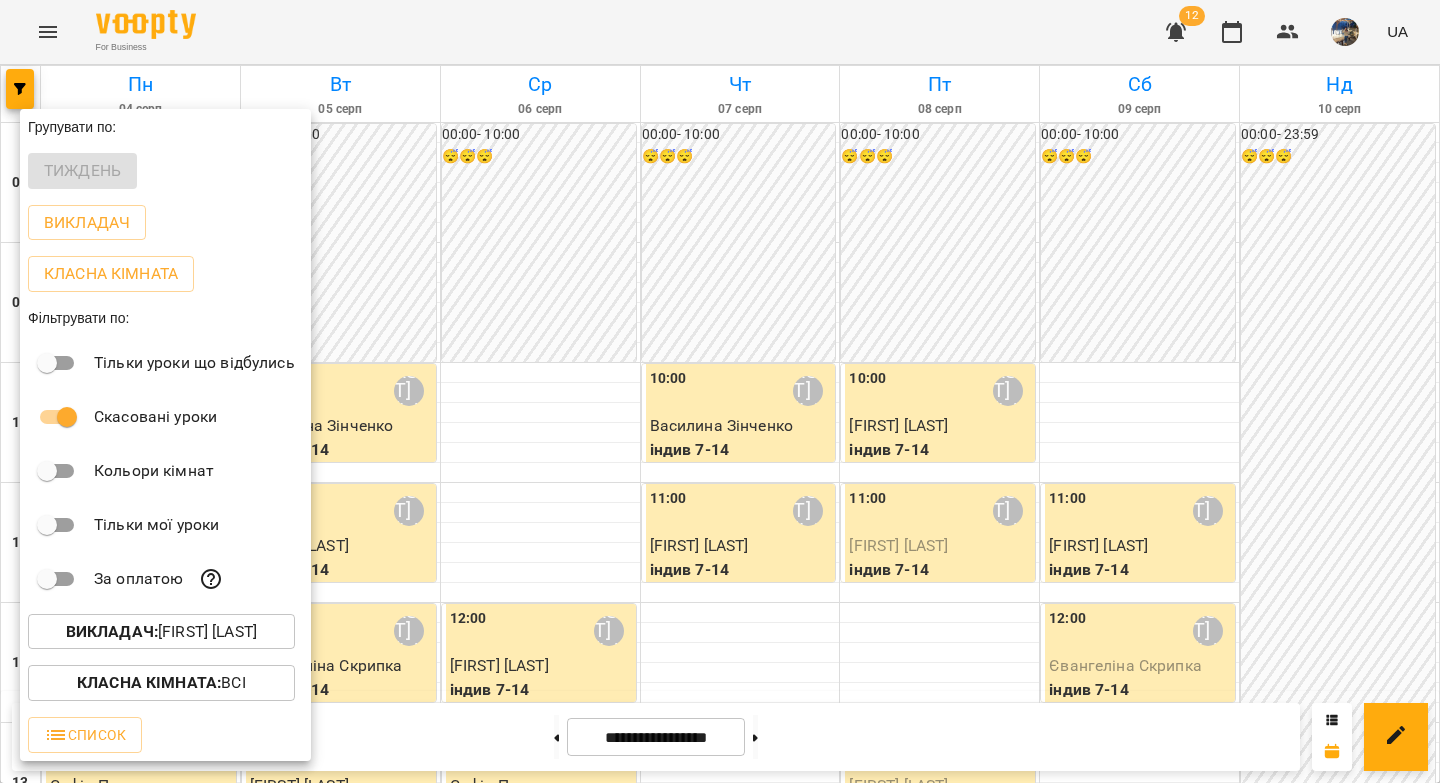 click at bounding box center (720, 391) 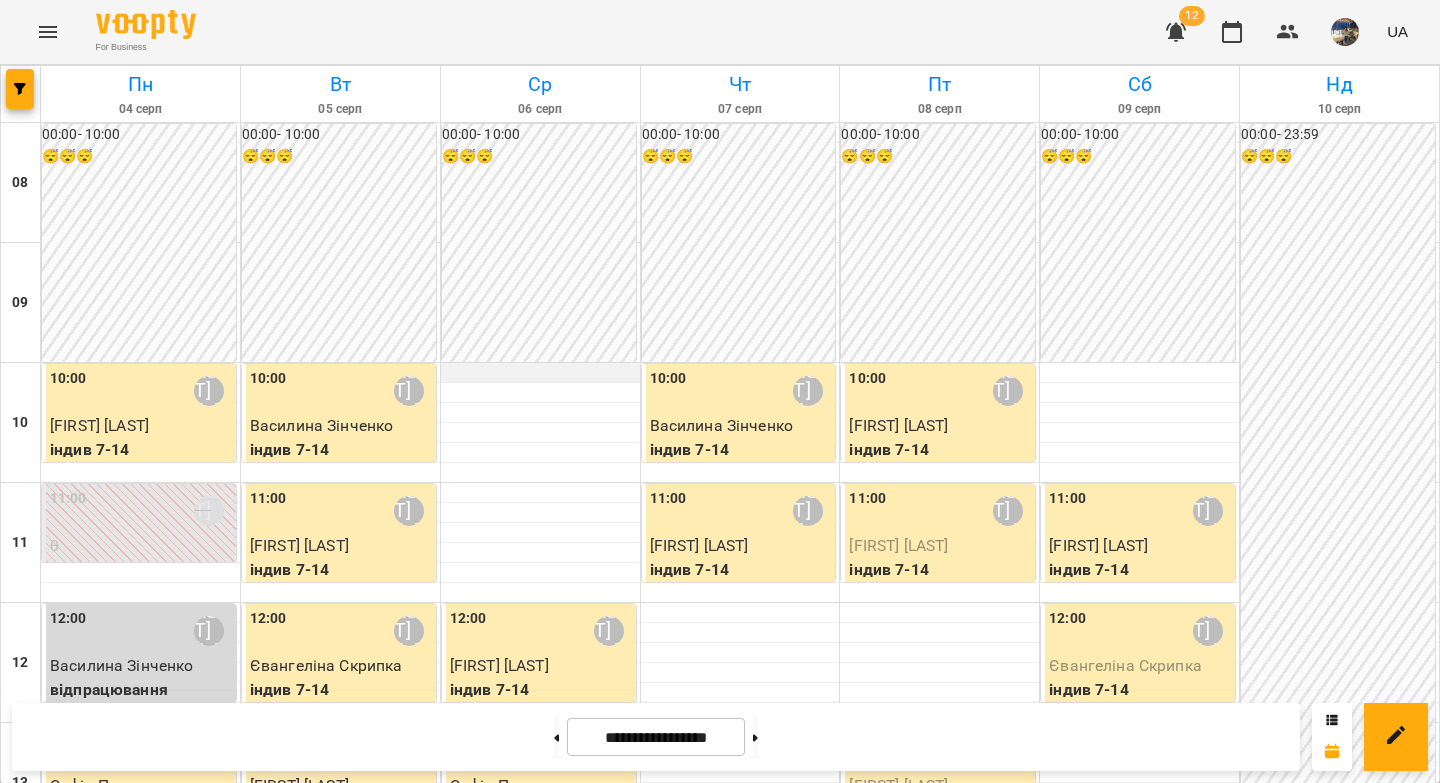 scroll, scrollTop: 287, scrollLeft: 0, axis: vertical 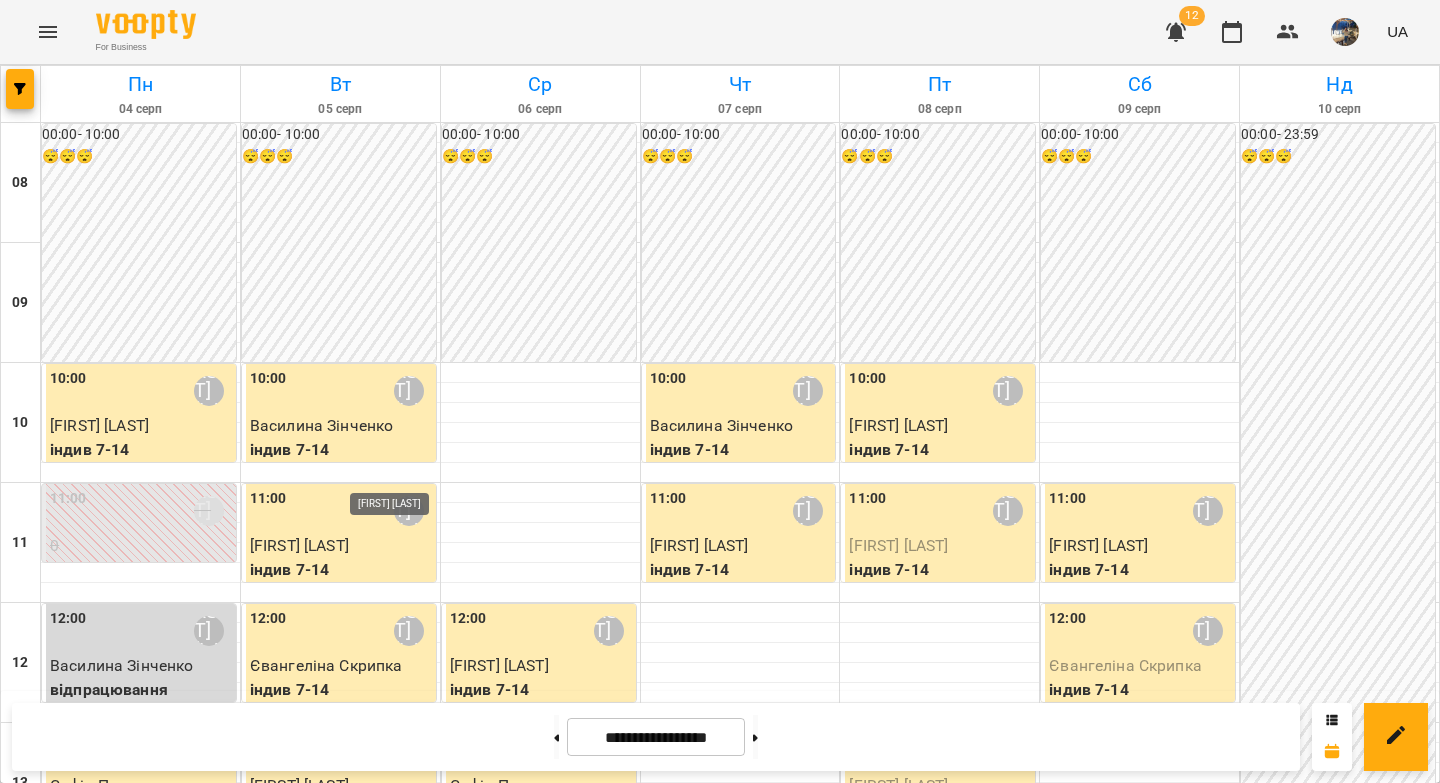 click on "Вікторія Половинка" at bounding box center [409, 751] 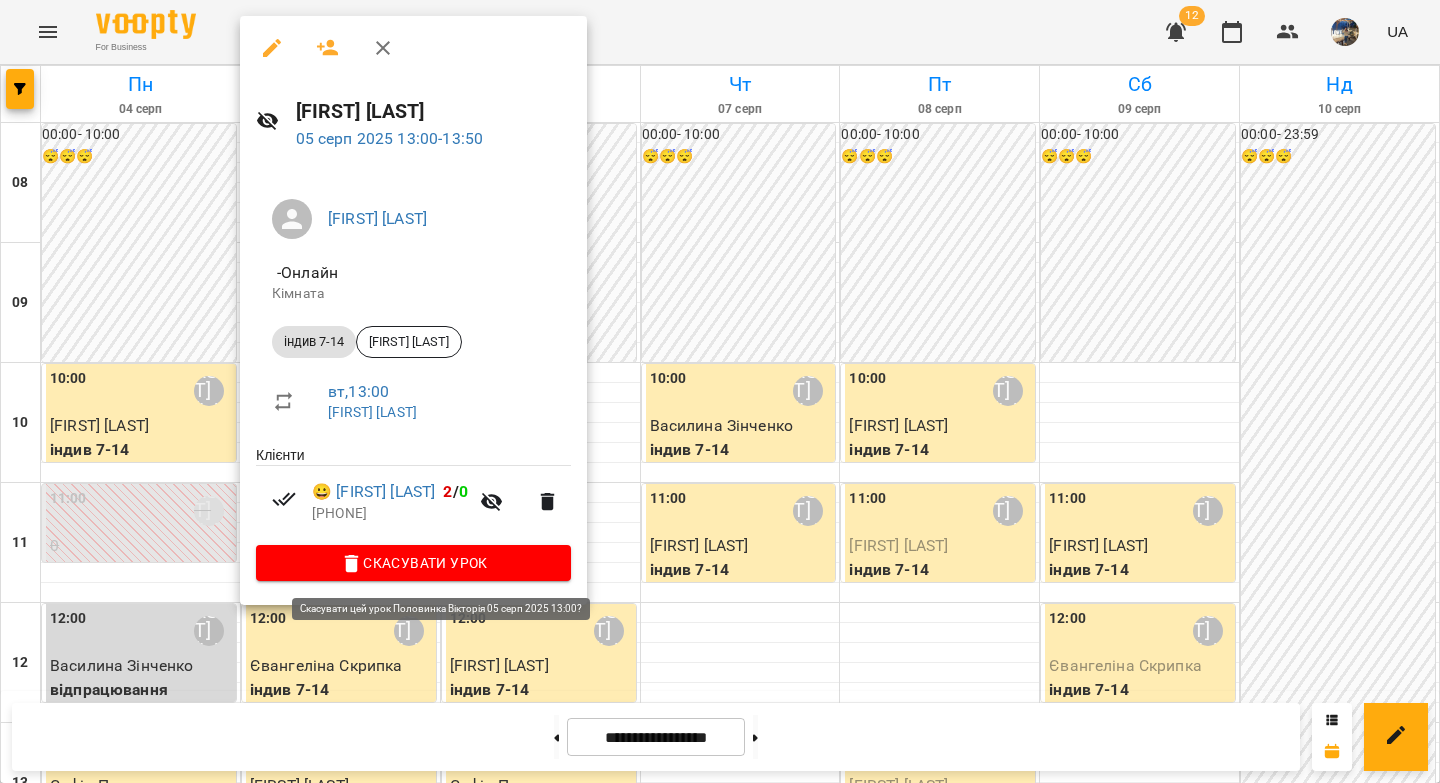 click on "Скасувати Урок" at bounding box center (413, 563) 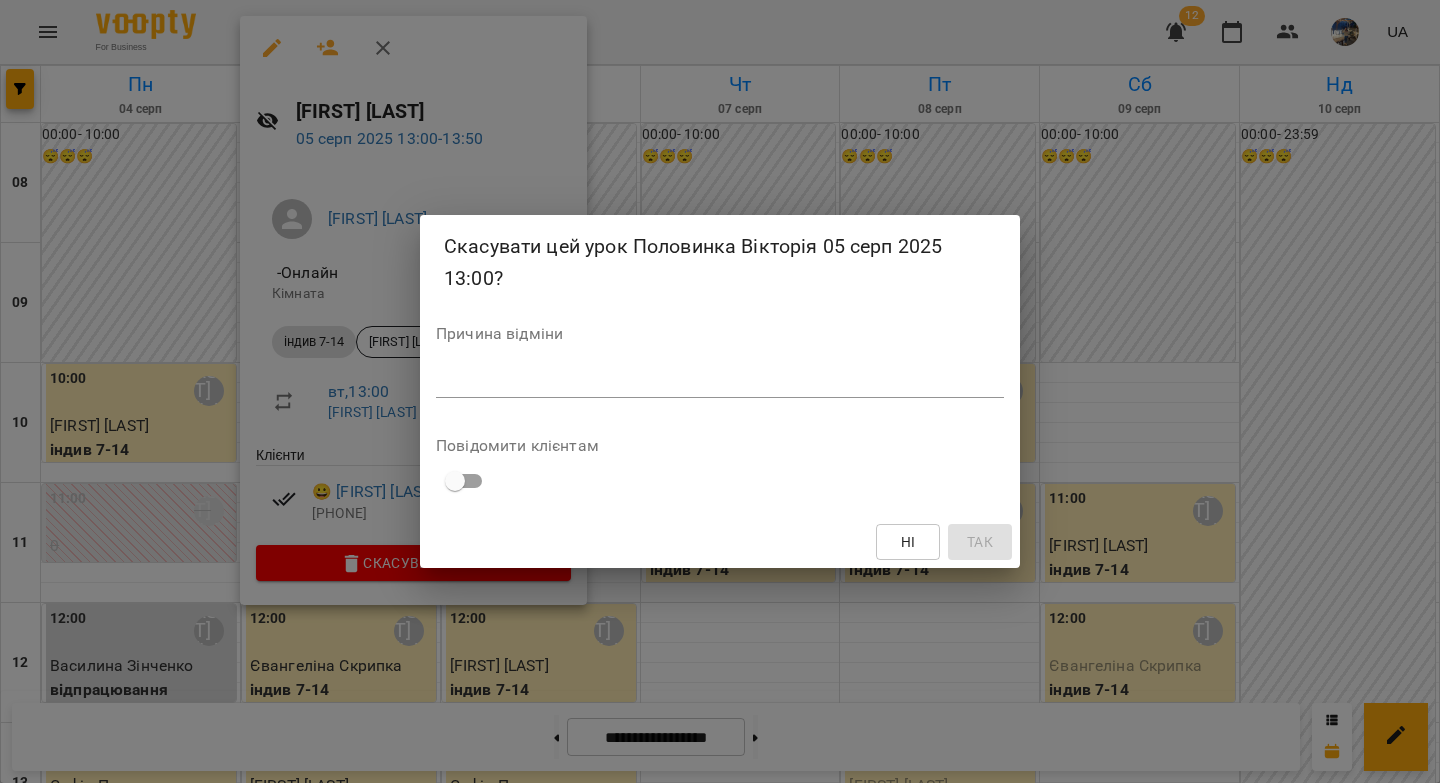 click on "*" at bounding box center (720, 382) 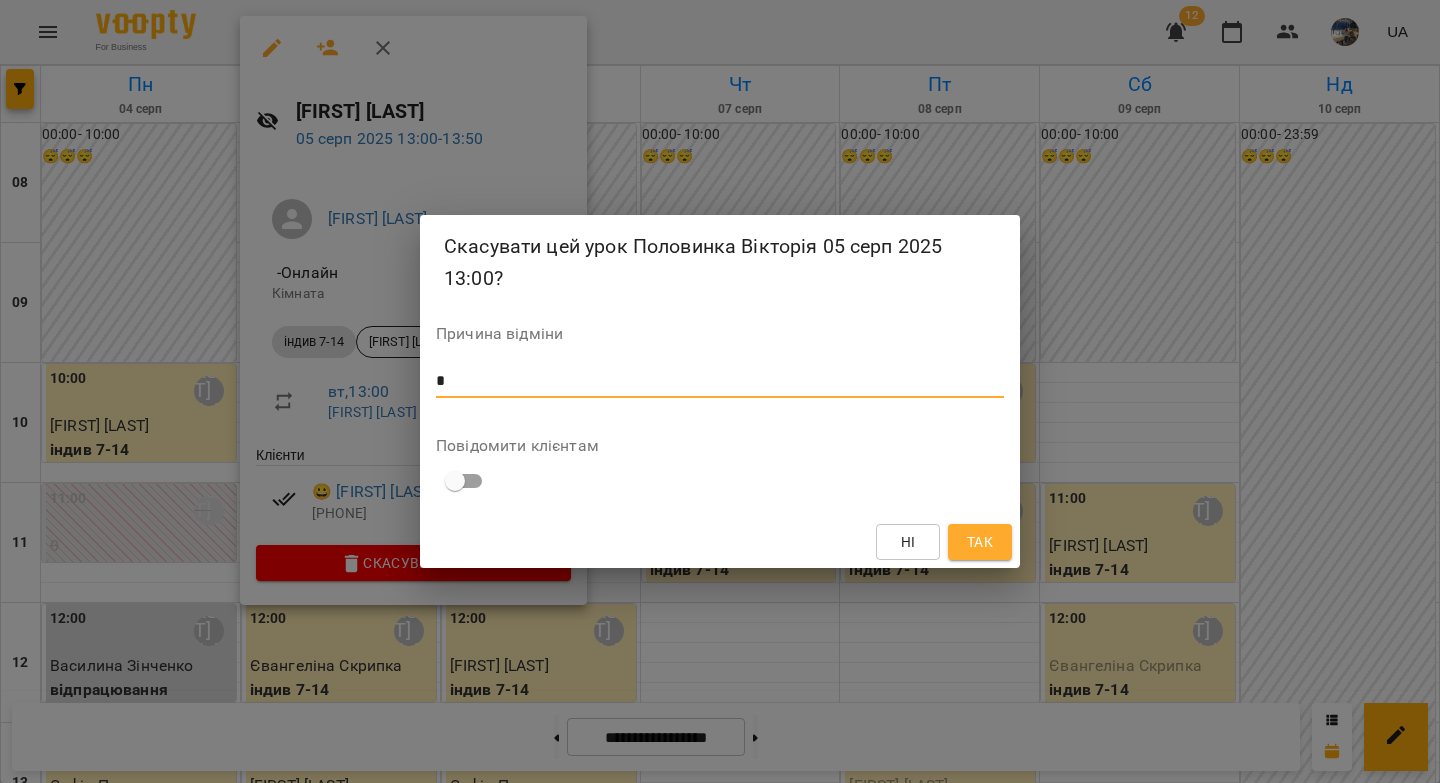 type on "*" 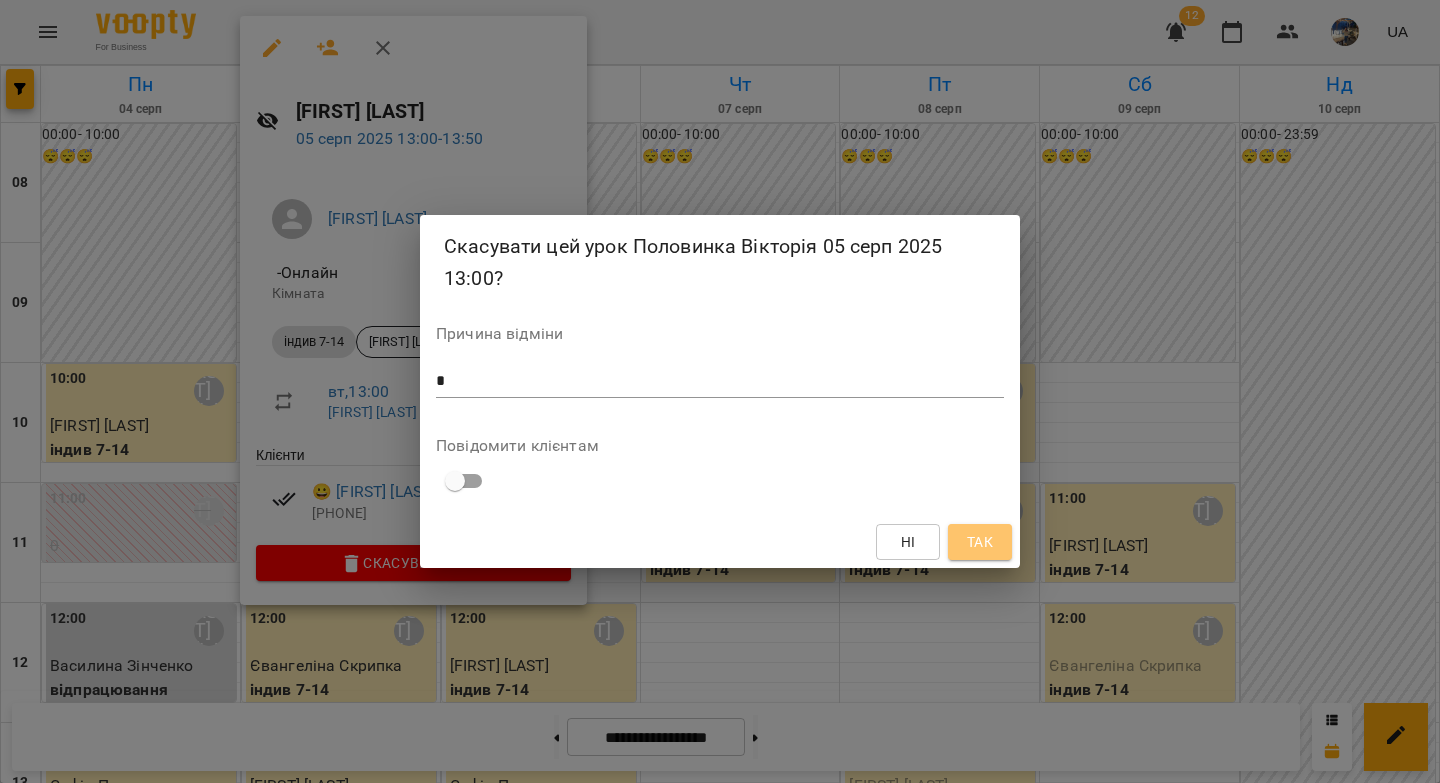 click on "Так" at bounding box center (980, 542) 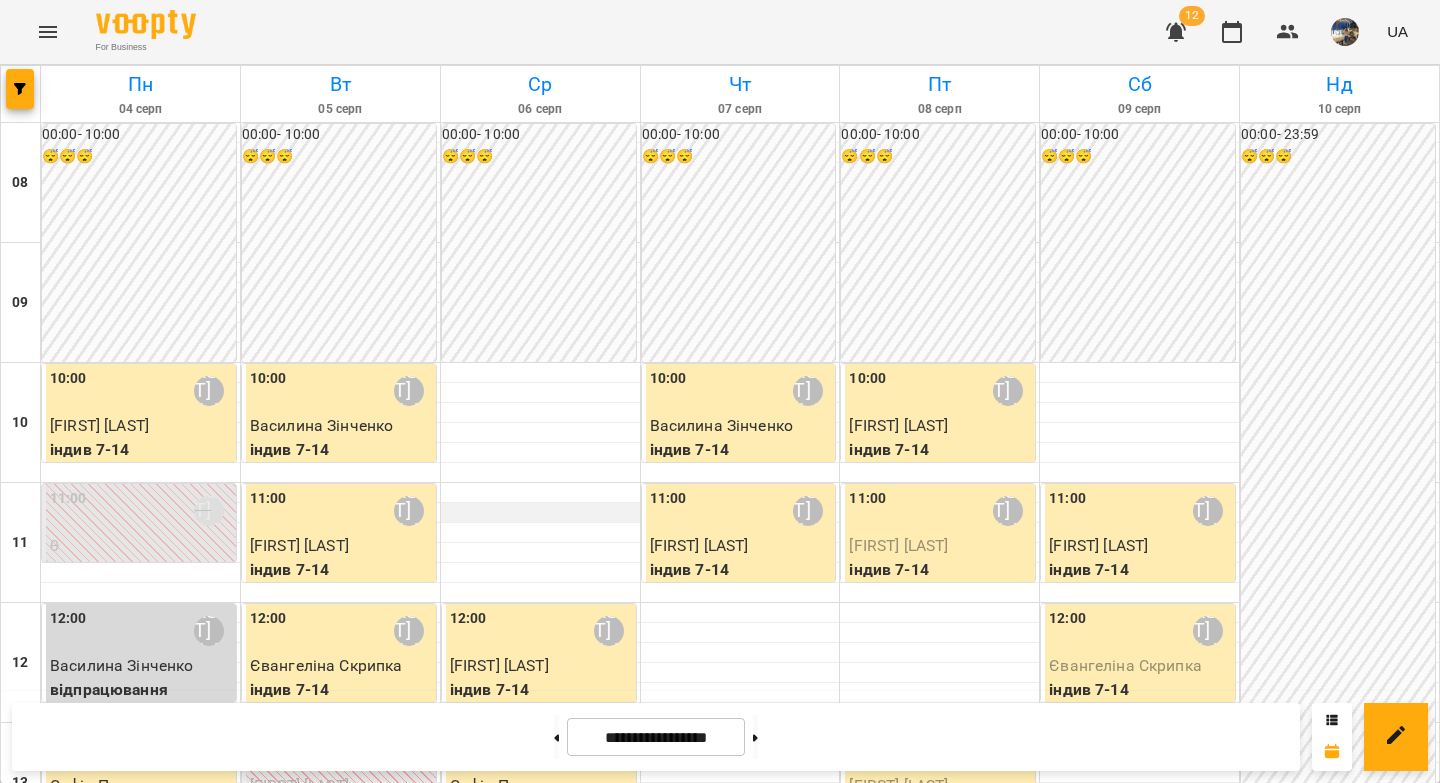 scroll, scrollTop: 242, scrollLeft: 0, axis: vertical 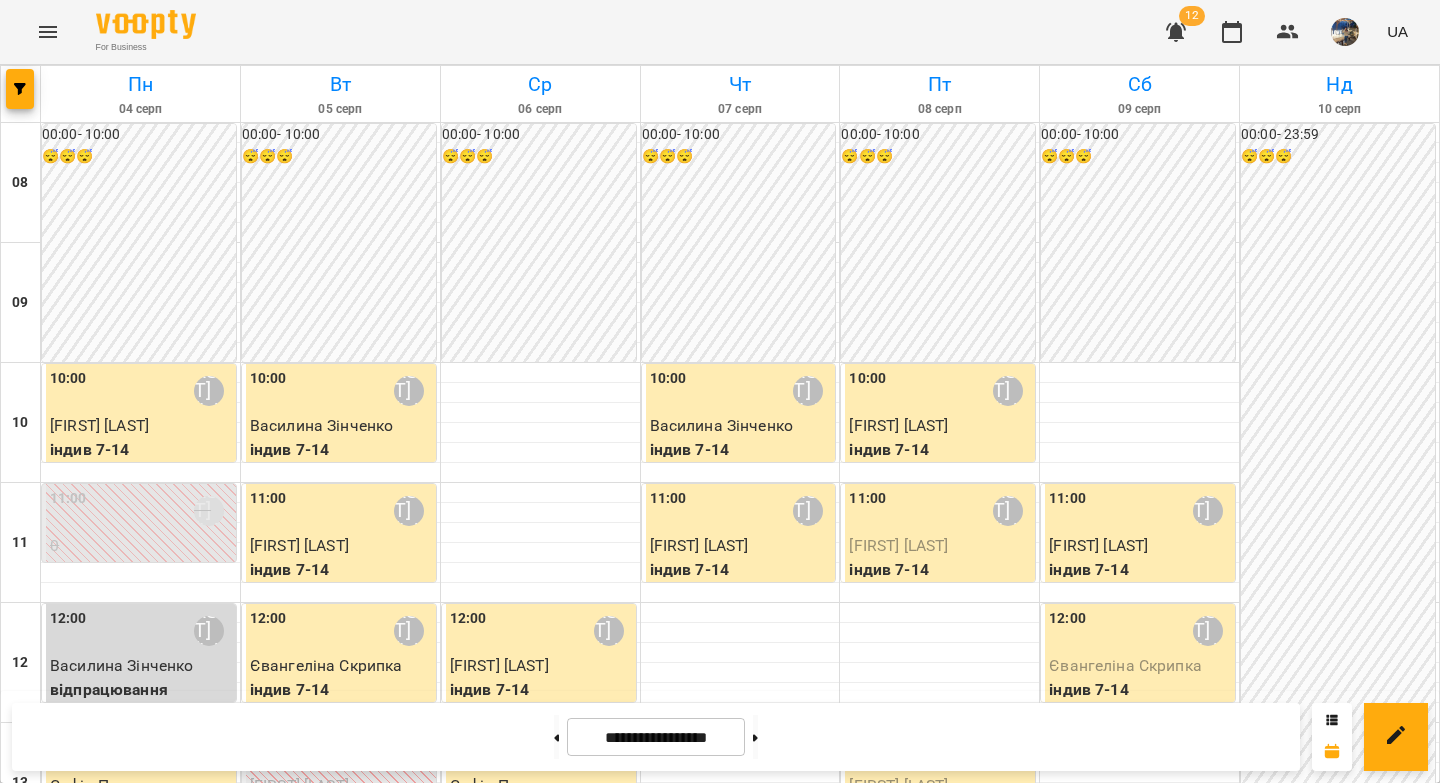 click at bounding box center (540, 853) 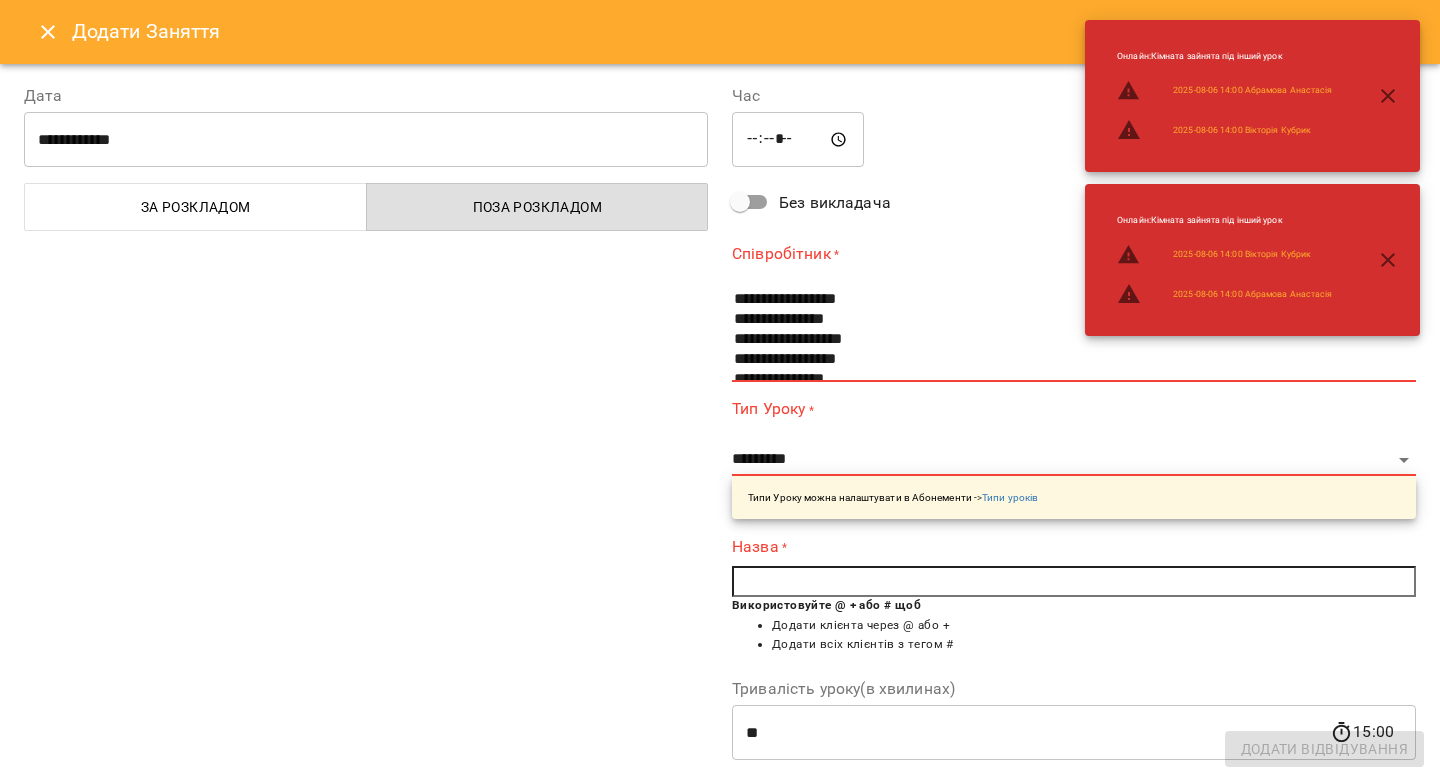 scroll, scrollTop: 106, scrollLeft: 0, axis: vertical 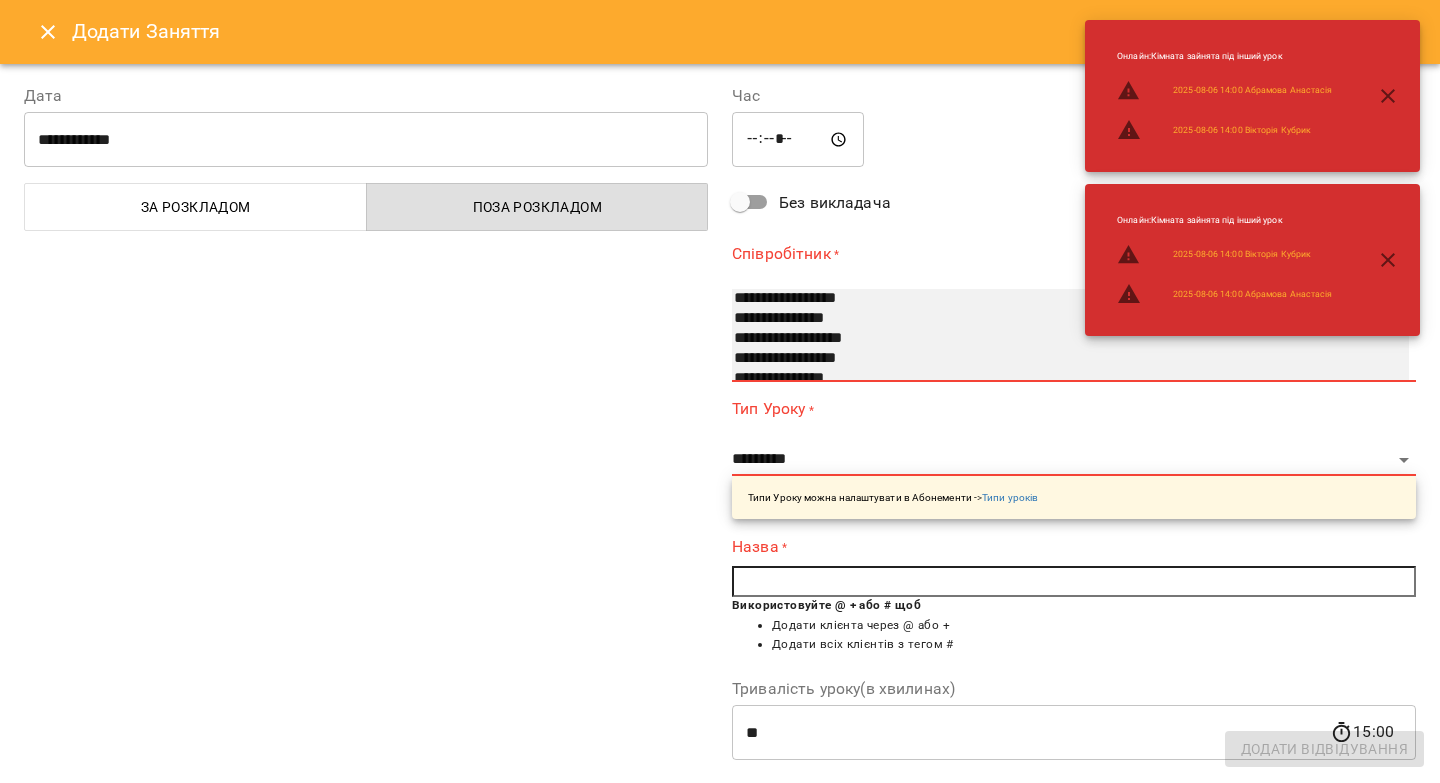 select on "**********" 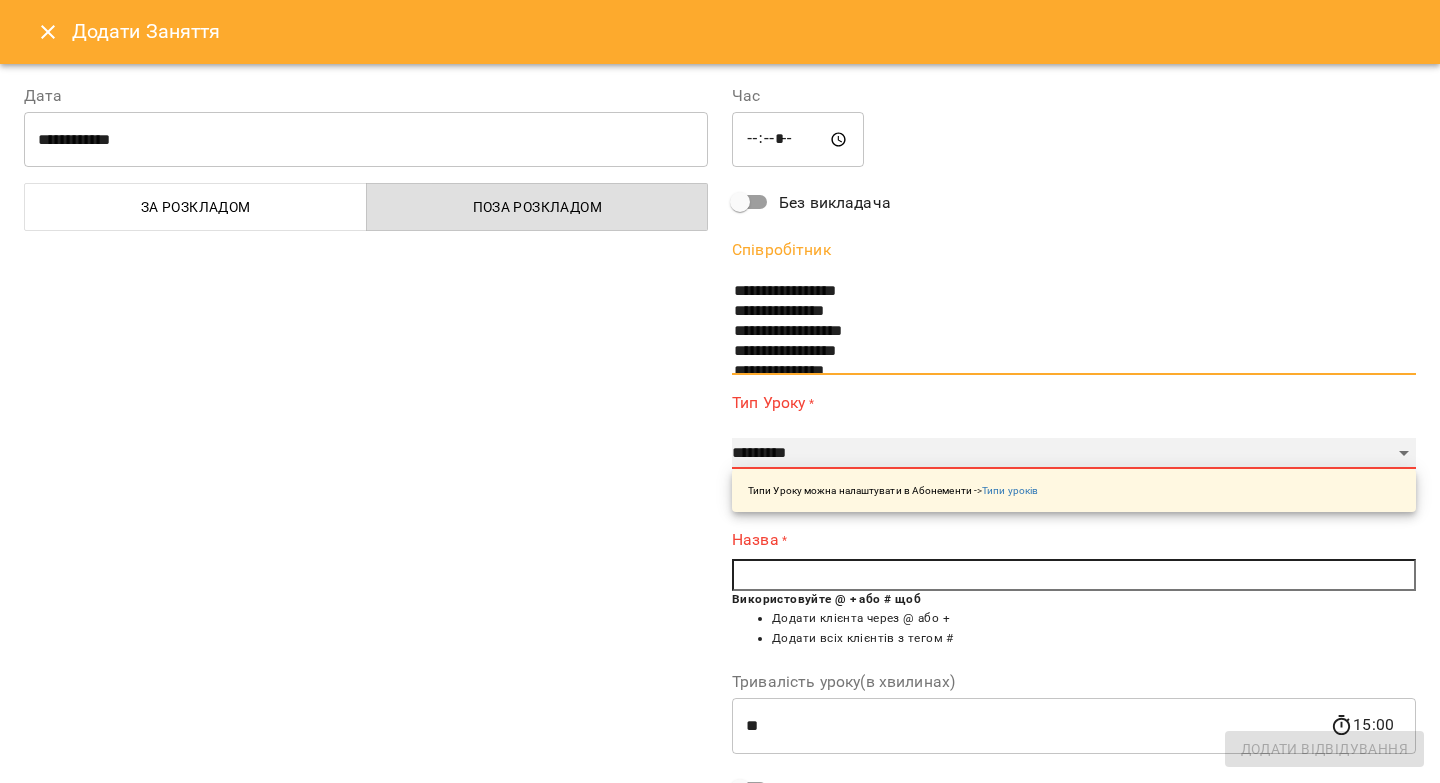 click on "**********" at bounding box center (1074, 454) 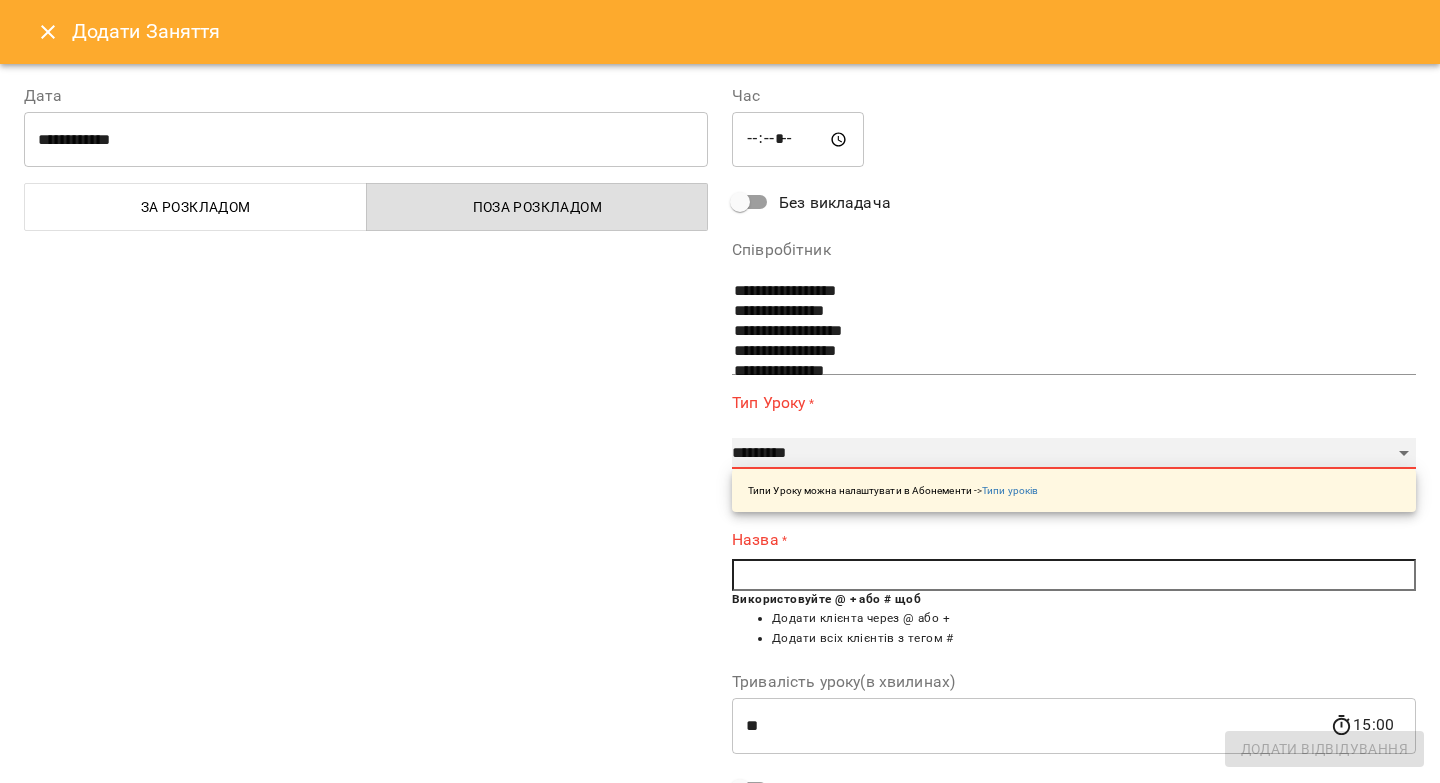 select on "**********" 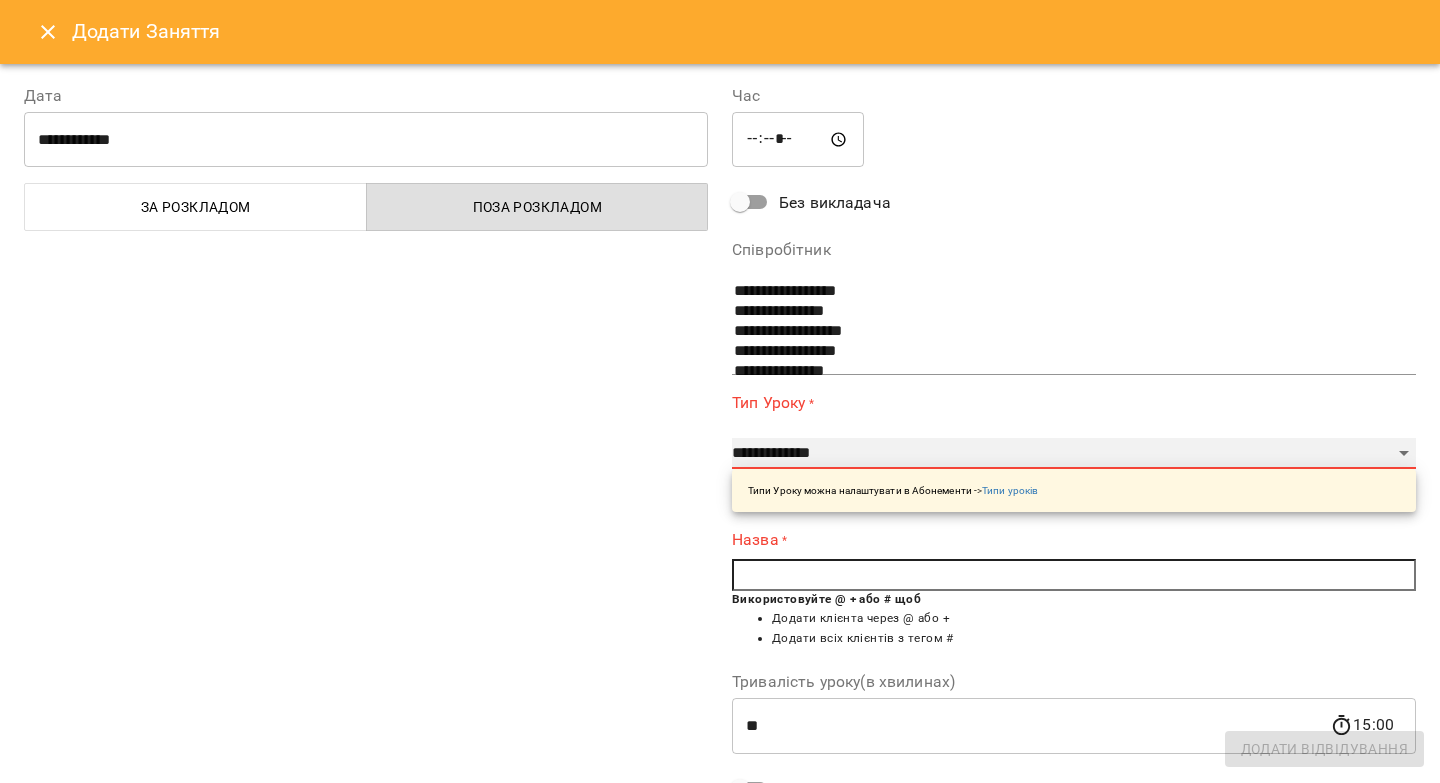 type on "**" 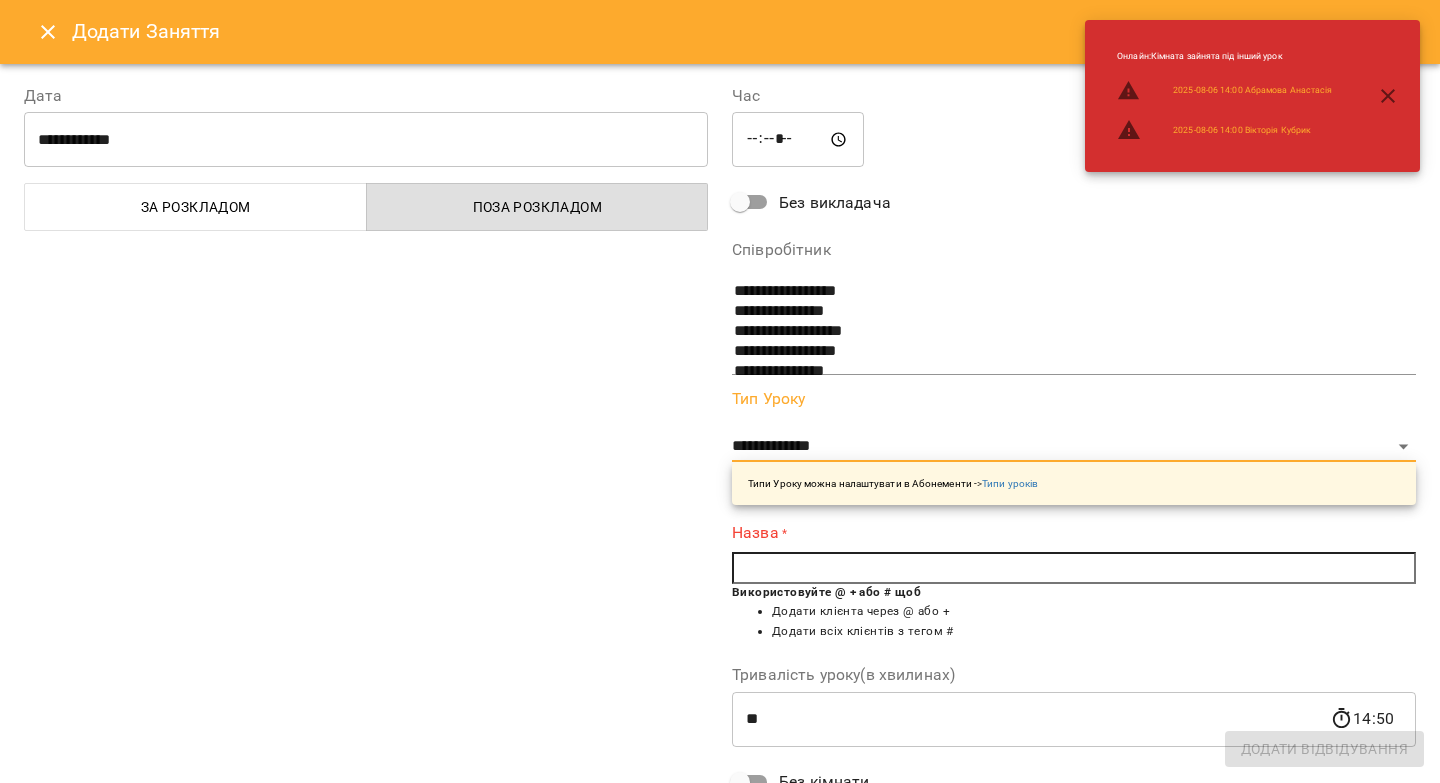 click at bounding box center (1074, 568) 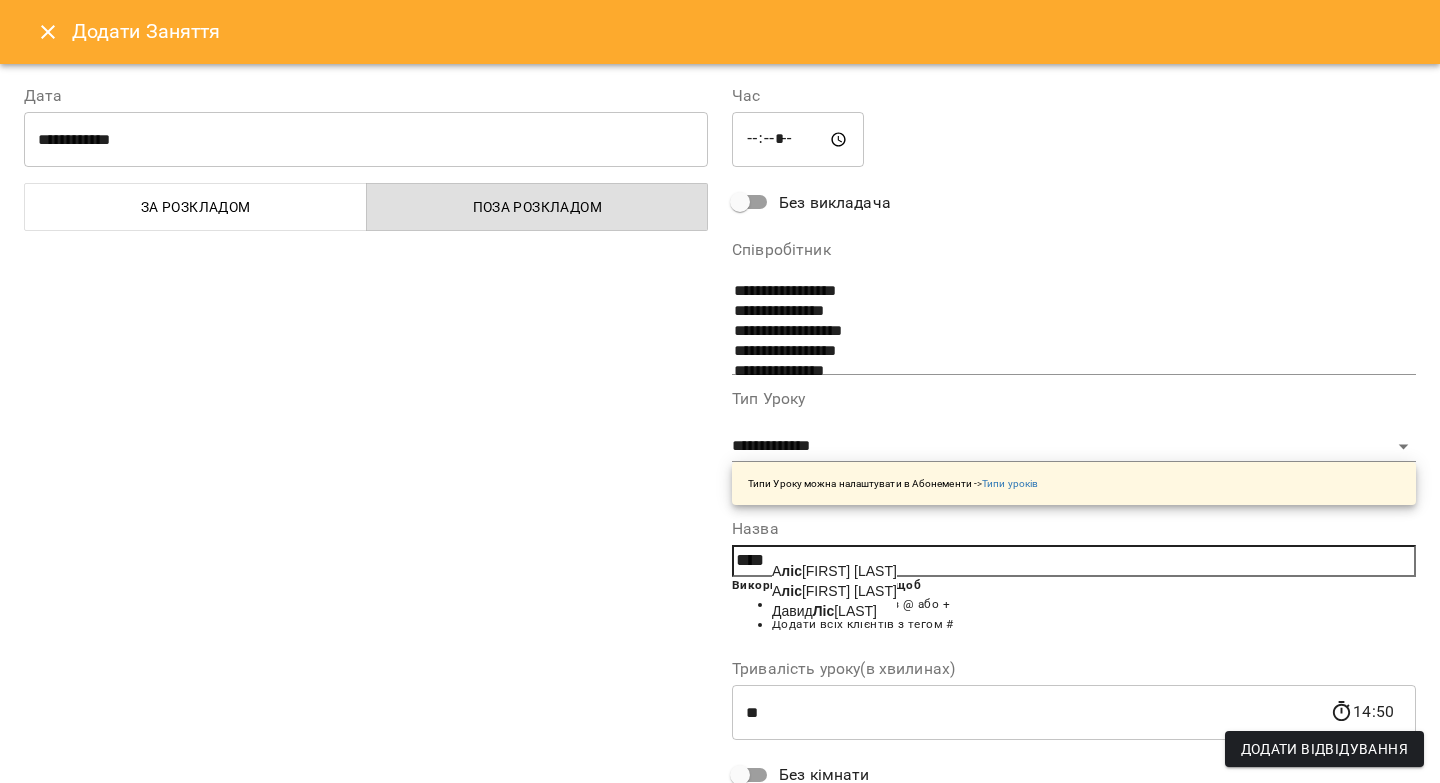click on "Ліс" at bounding box center [824, 611] 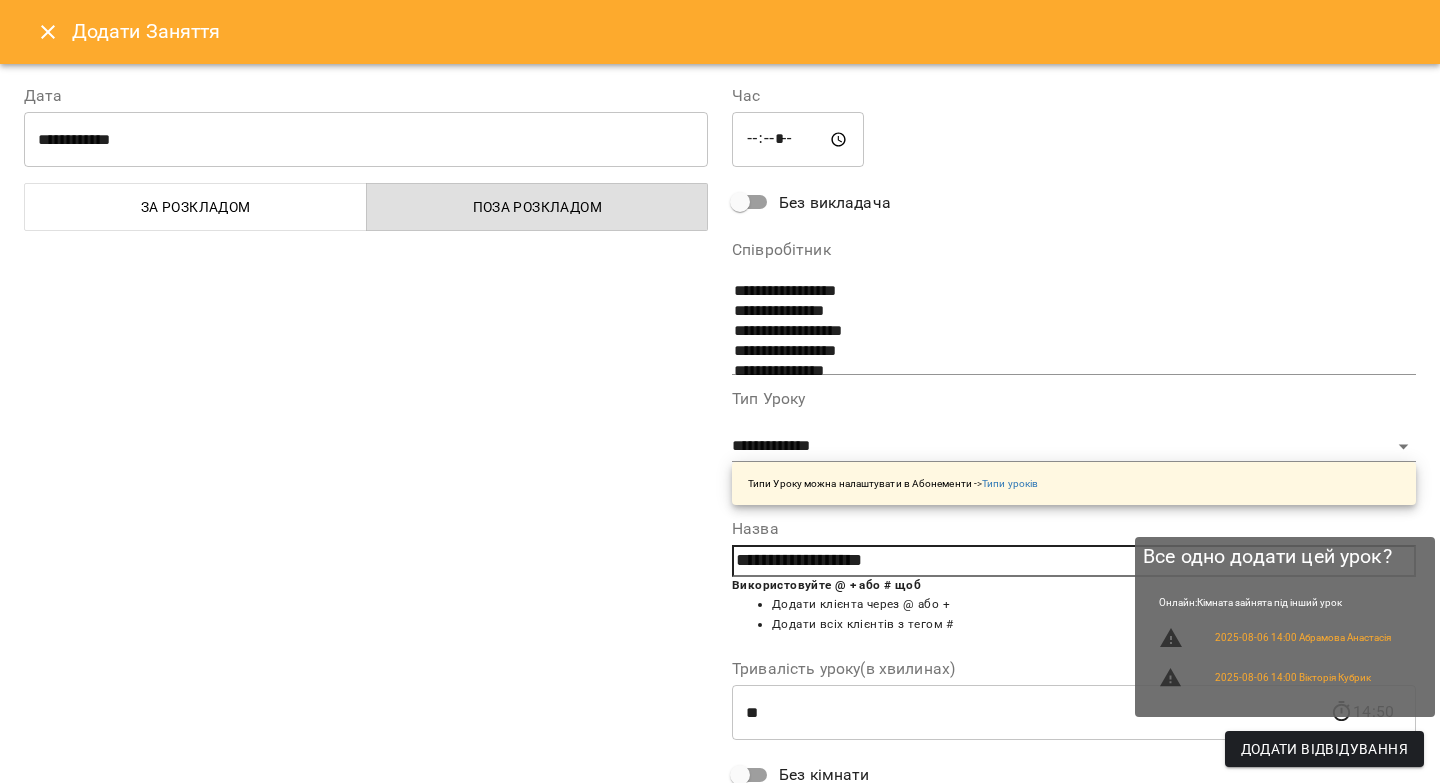 click on "Додати Відвідування" at bounding box center (1324, 749) 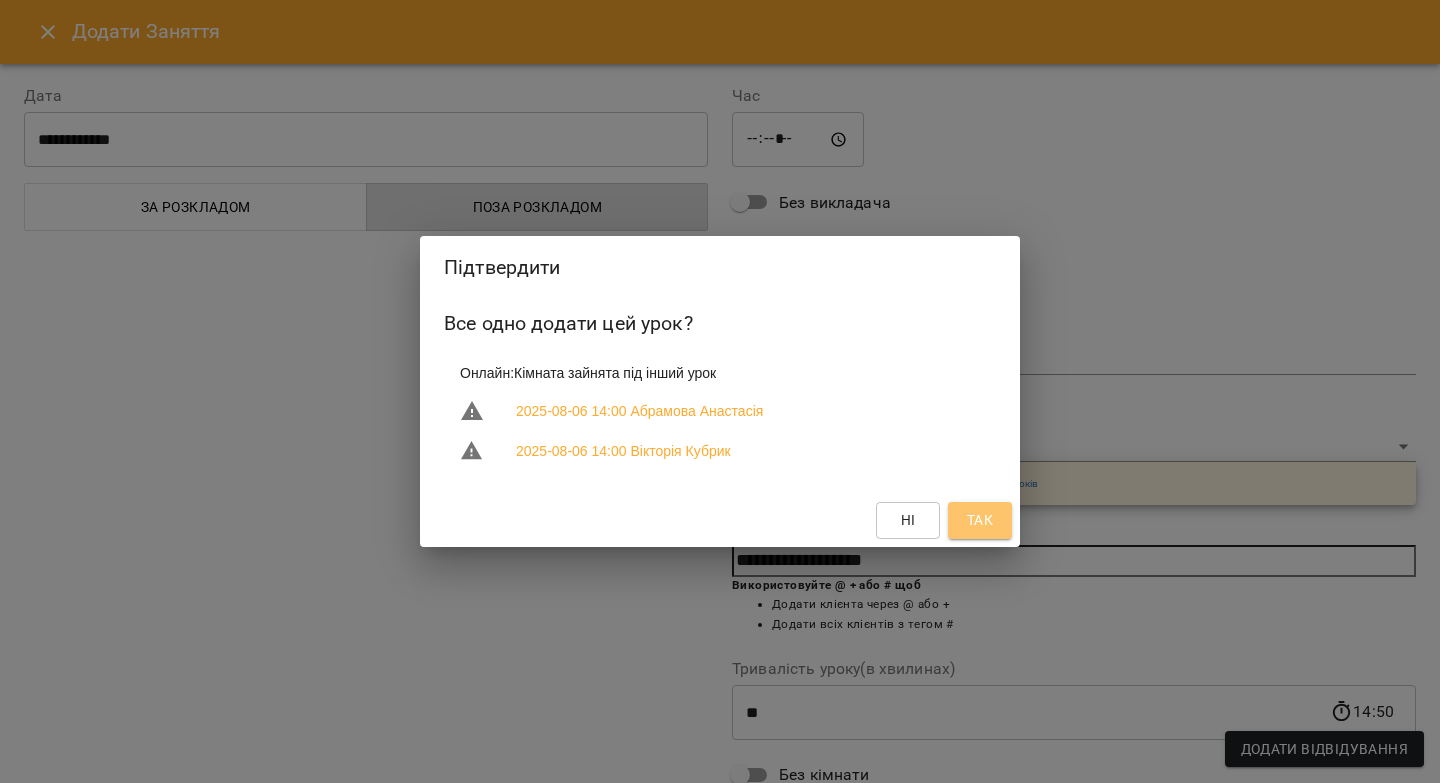 click on "Так" at bounding box center [980, 520] 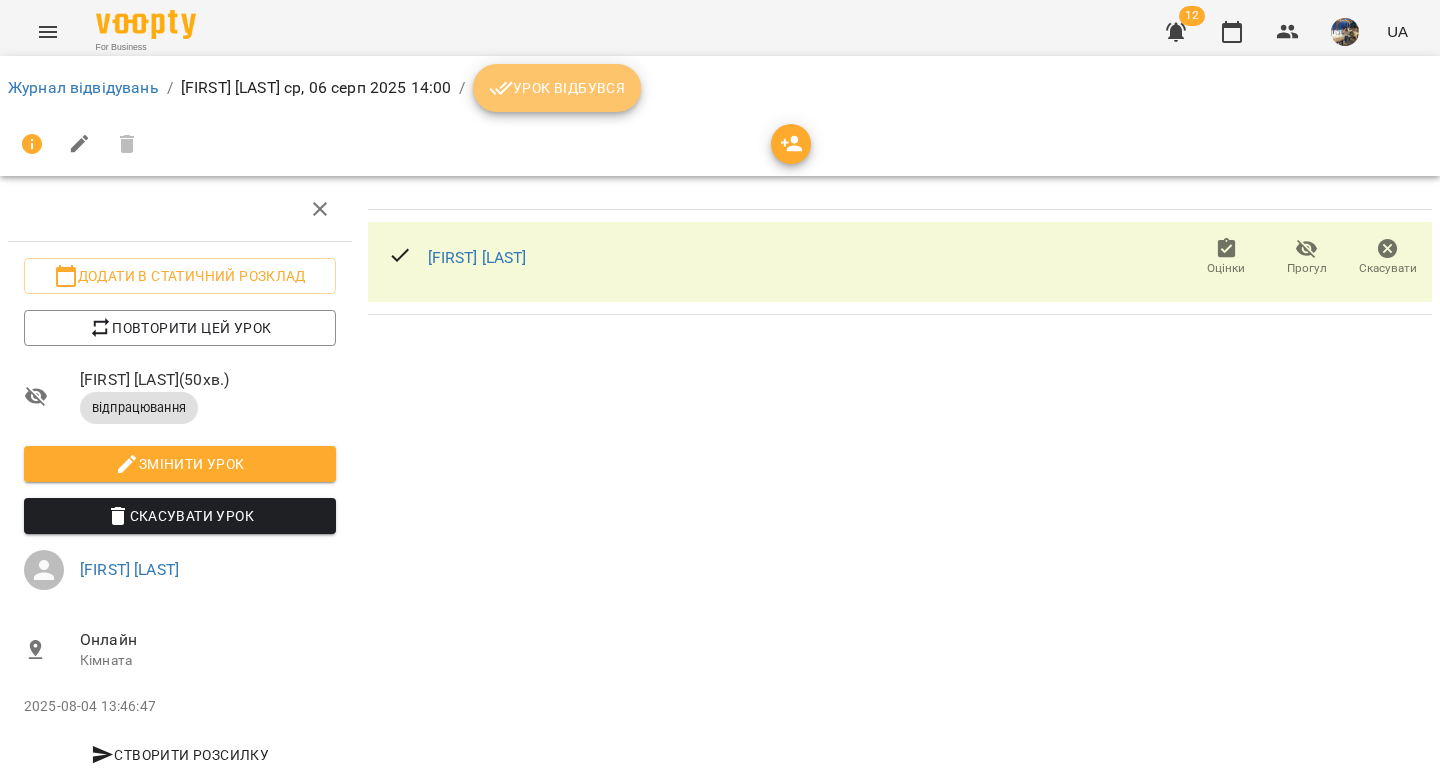 click on "Урок відбувся" at bounding box center (557, 88) 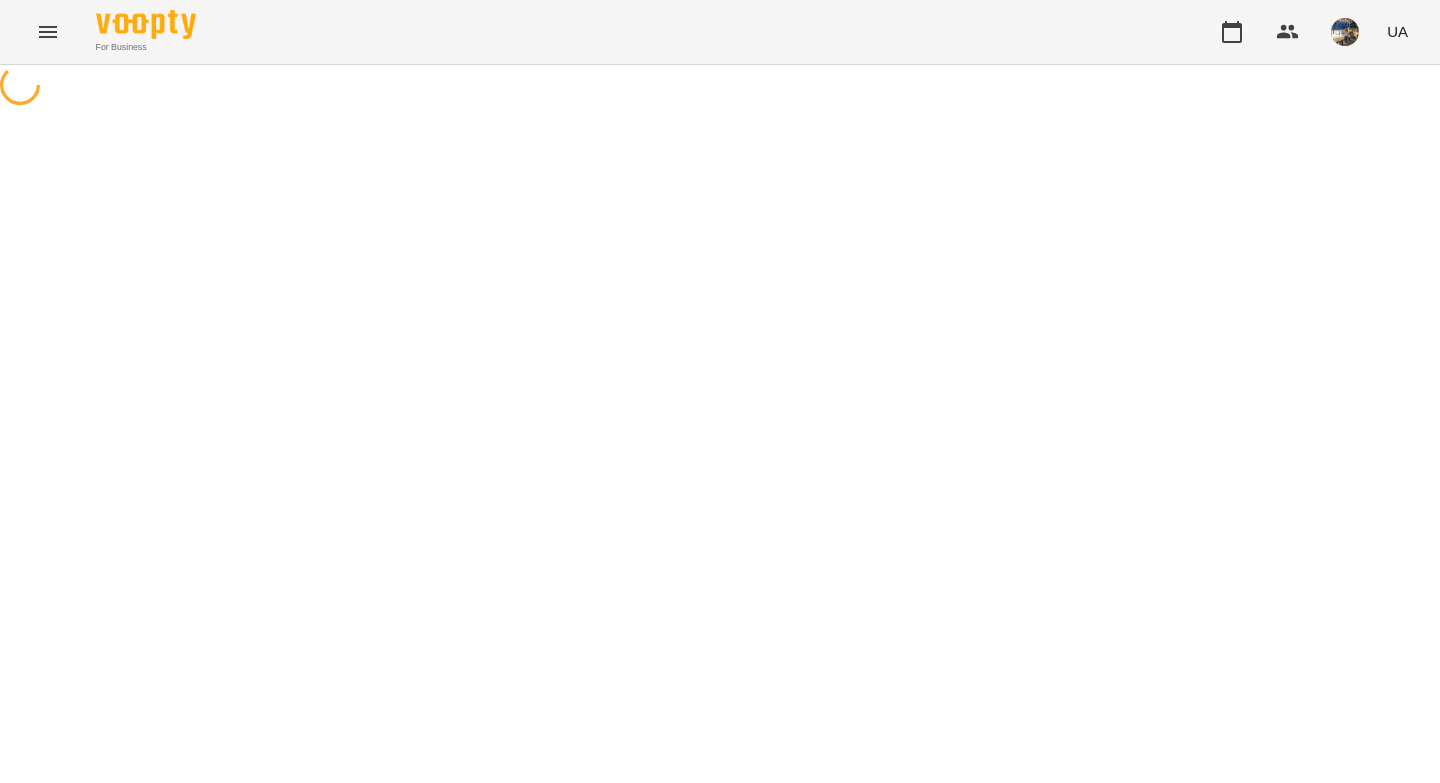 scroll, scrollTop: 0, scrollLeft: 0, axis: both 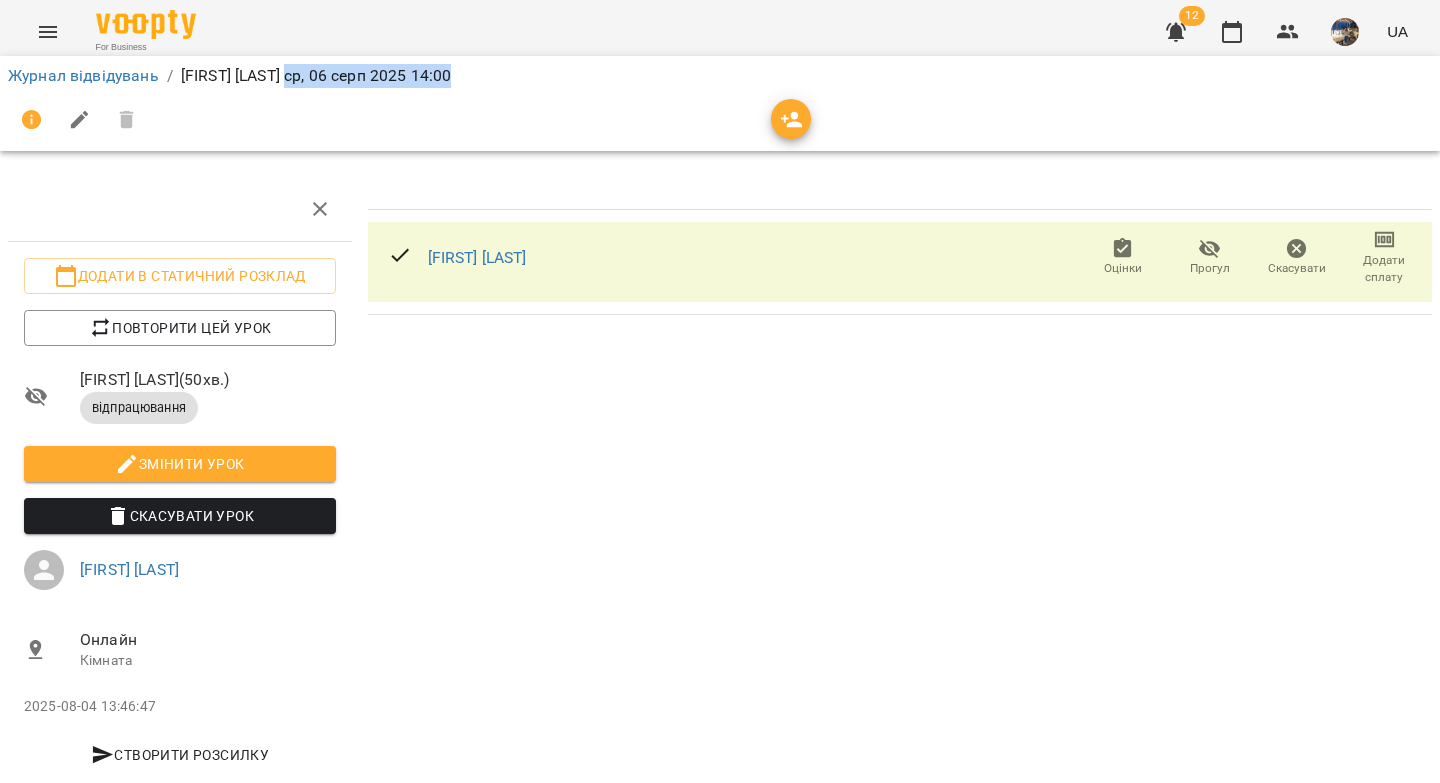 drag, startPoint x: 504, startPoint y: 76, endPoint x: 334, endPoint y: 74, distance: 170.01176 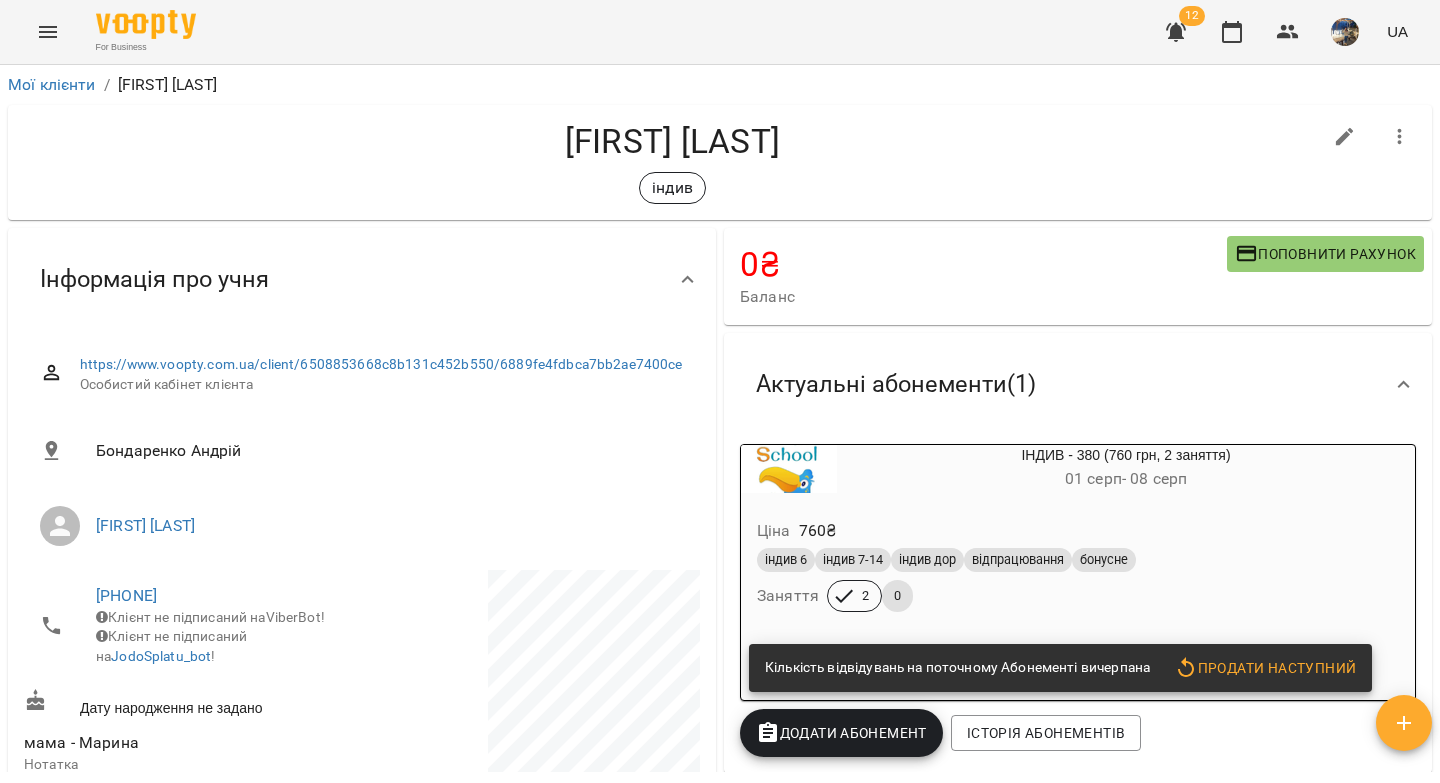 scroll, scrollTop: 0, scrollLeft: 0, axis: both 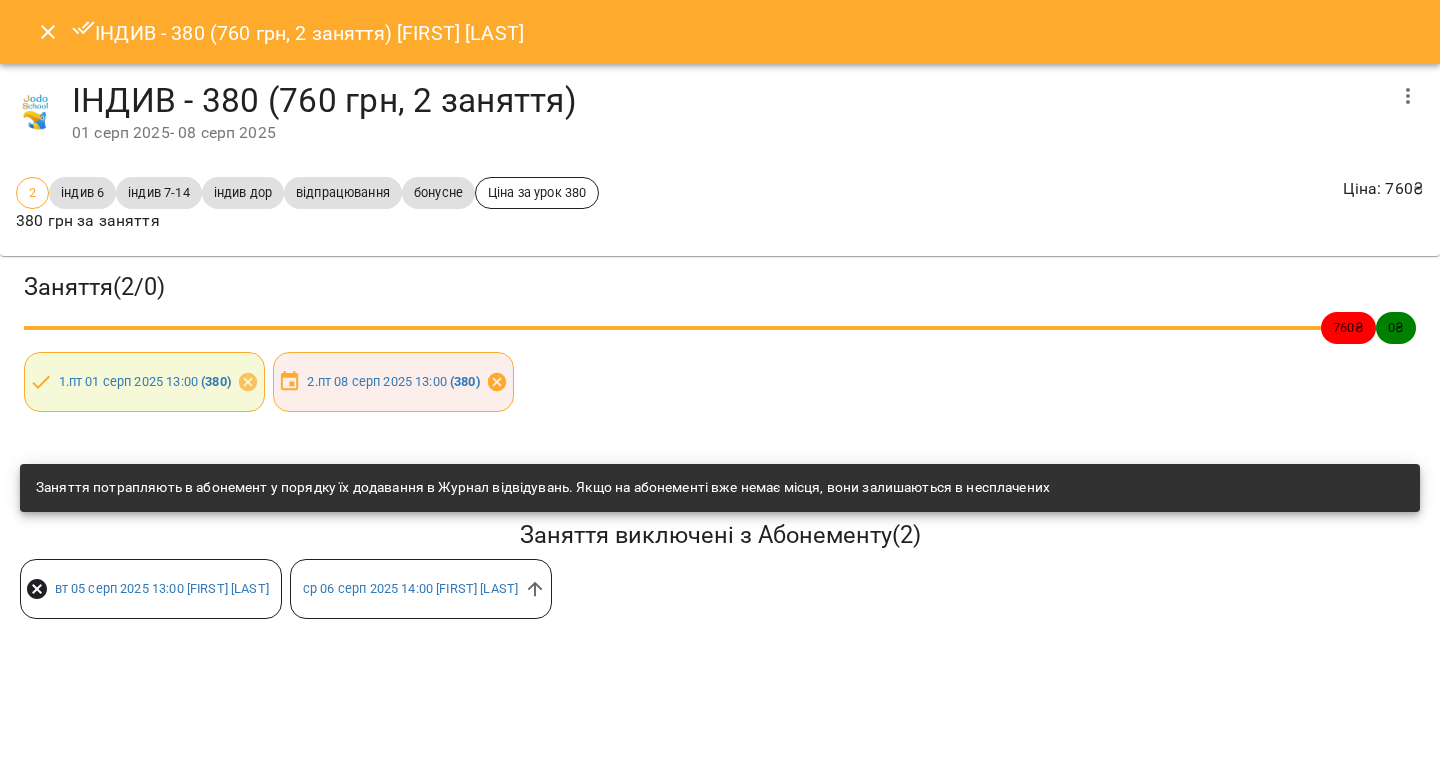 click 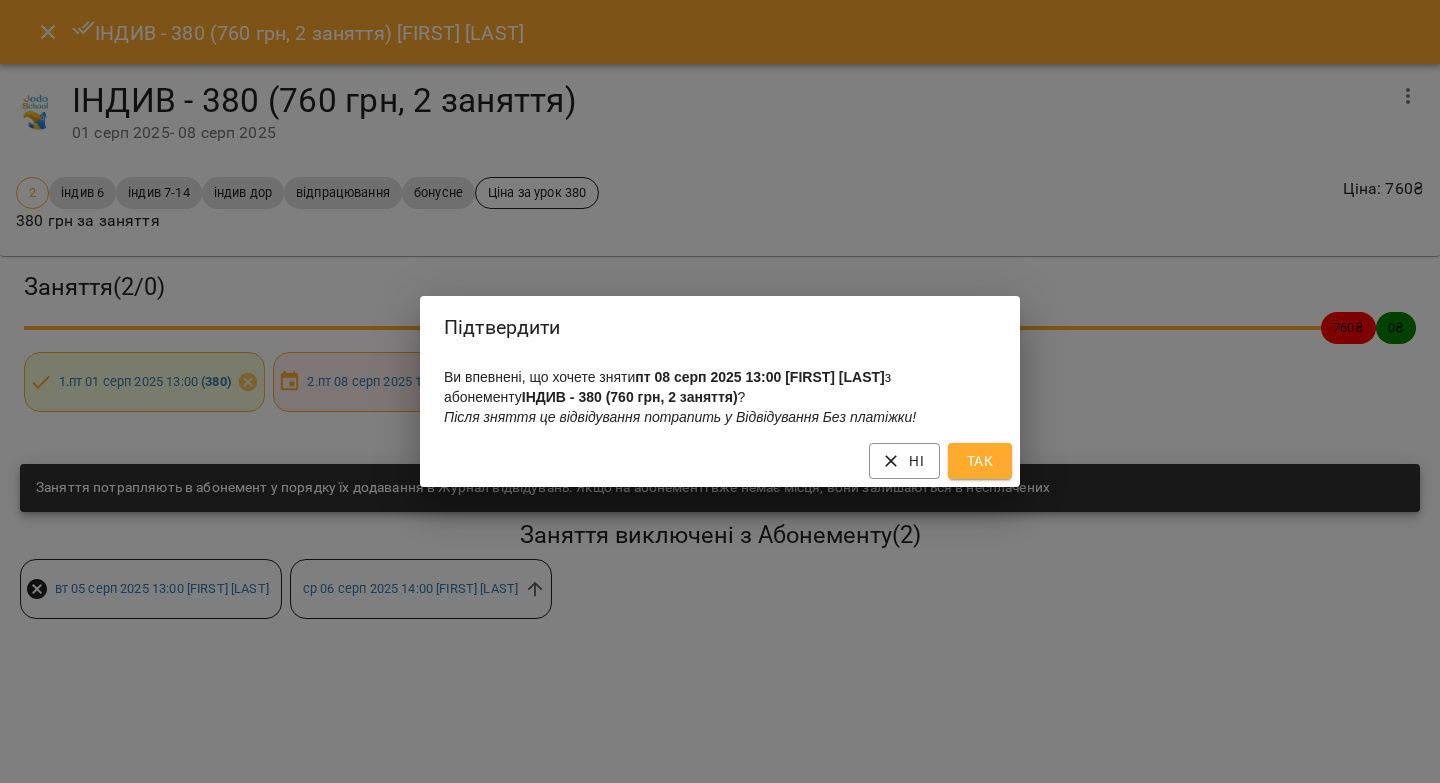 click on "Так" at bounding box center [980, 461] 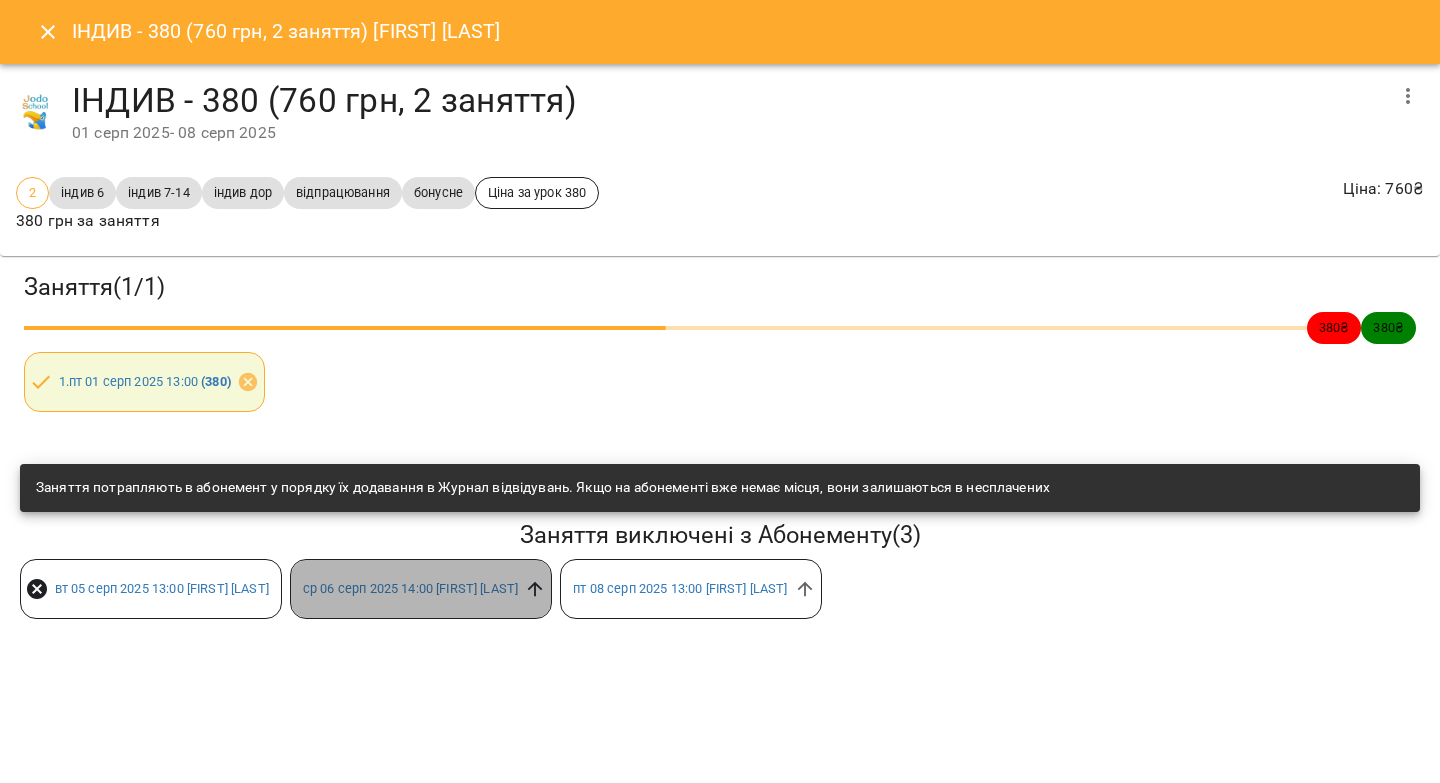 click 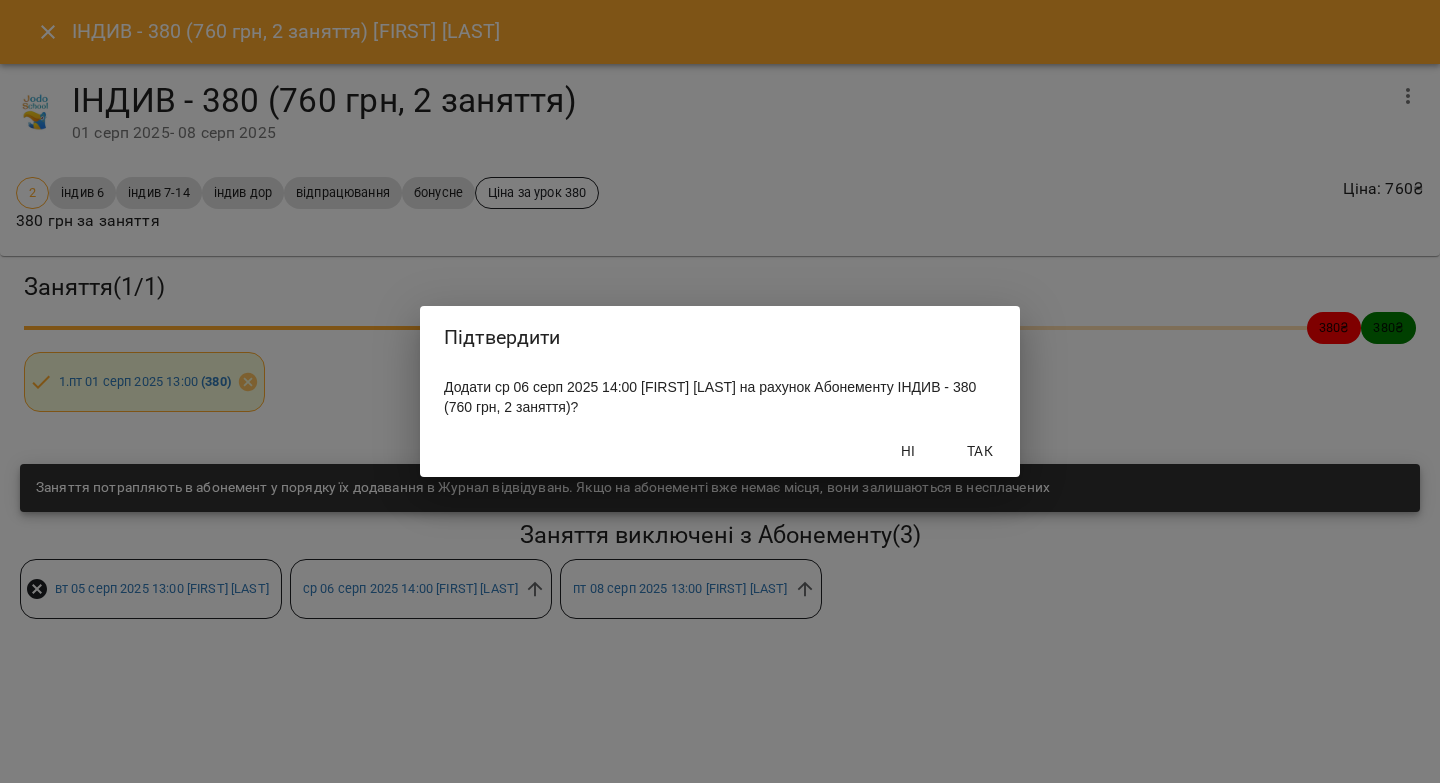 click on "Так" at bounding box center (980, 451) 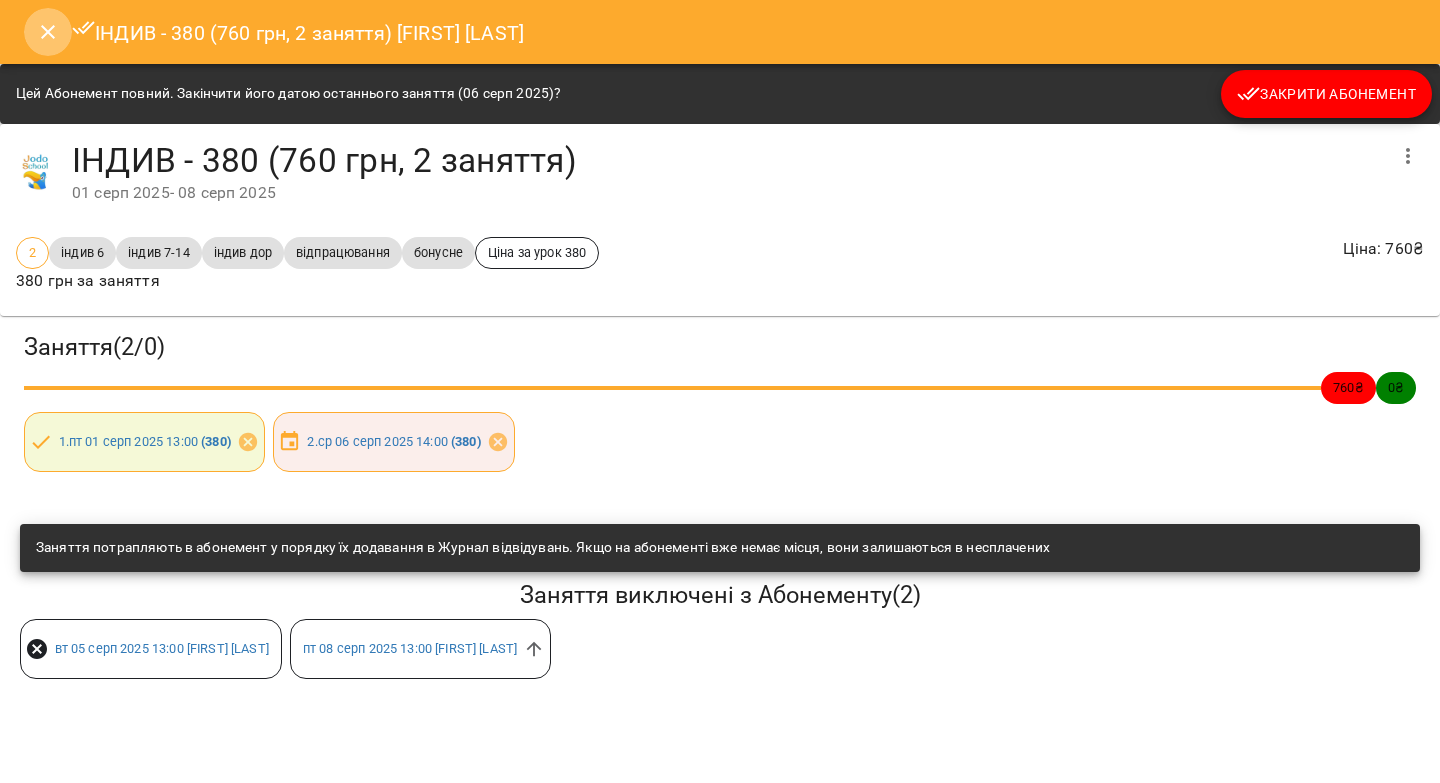 click 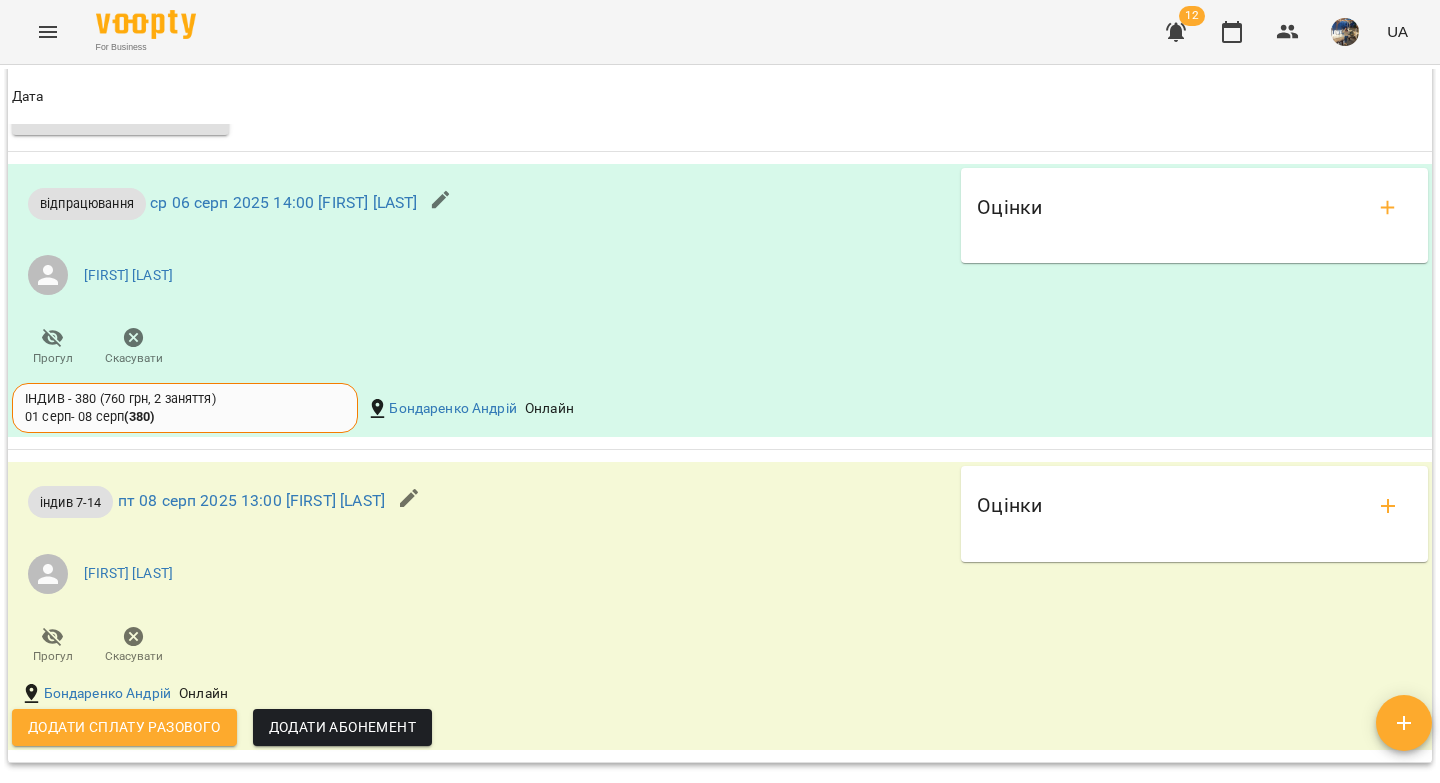 scroll, scrollTop: 0, scrollLeft: 0, axis: both 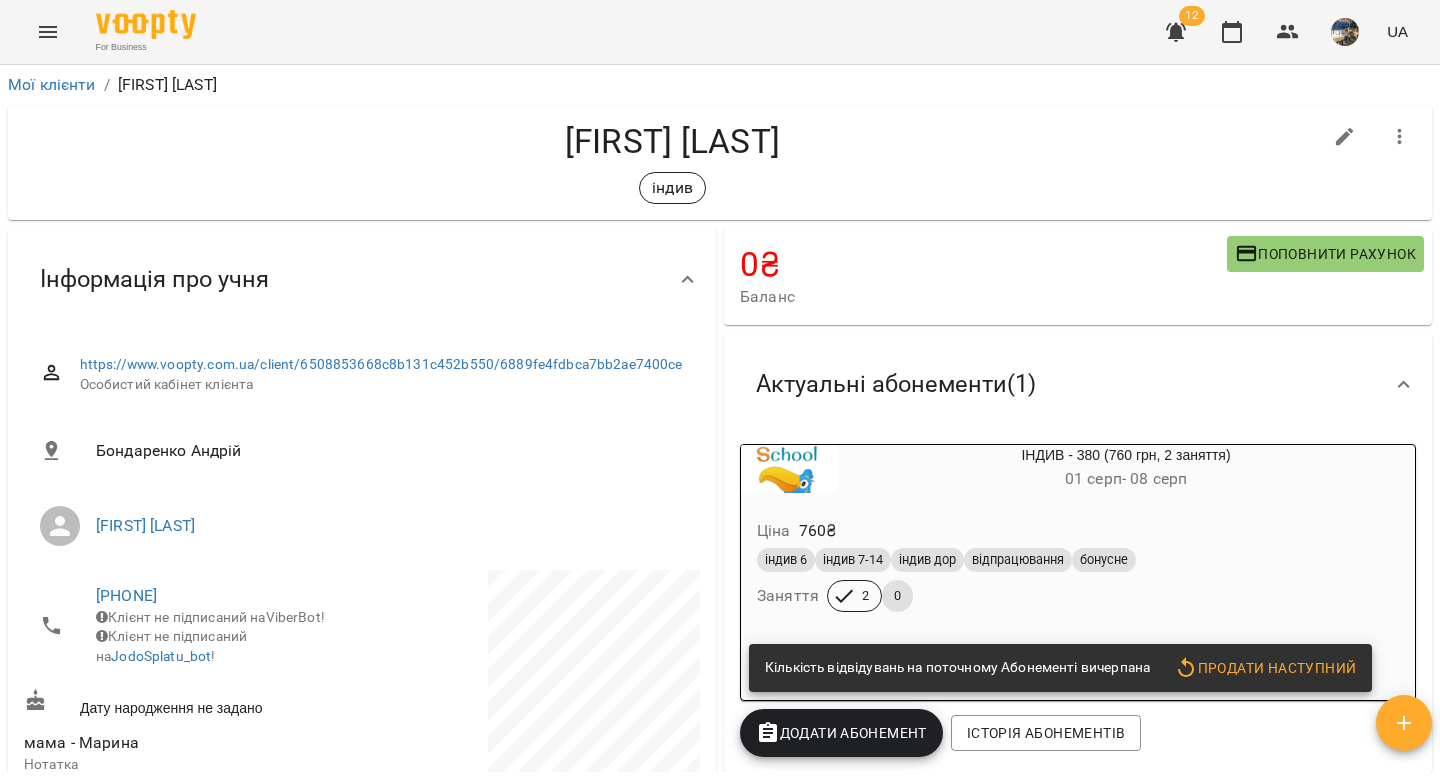 drag, startPoint x: 819, startPoint y: 139, endPoint x: 511, endPoint y: 146, distance: 308.07953 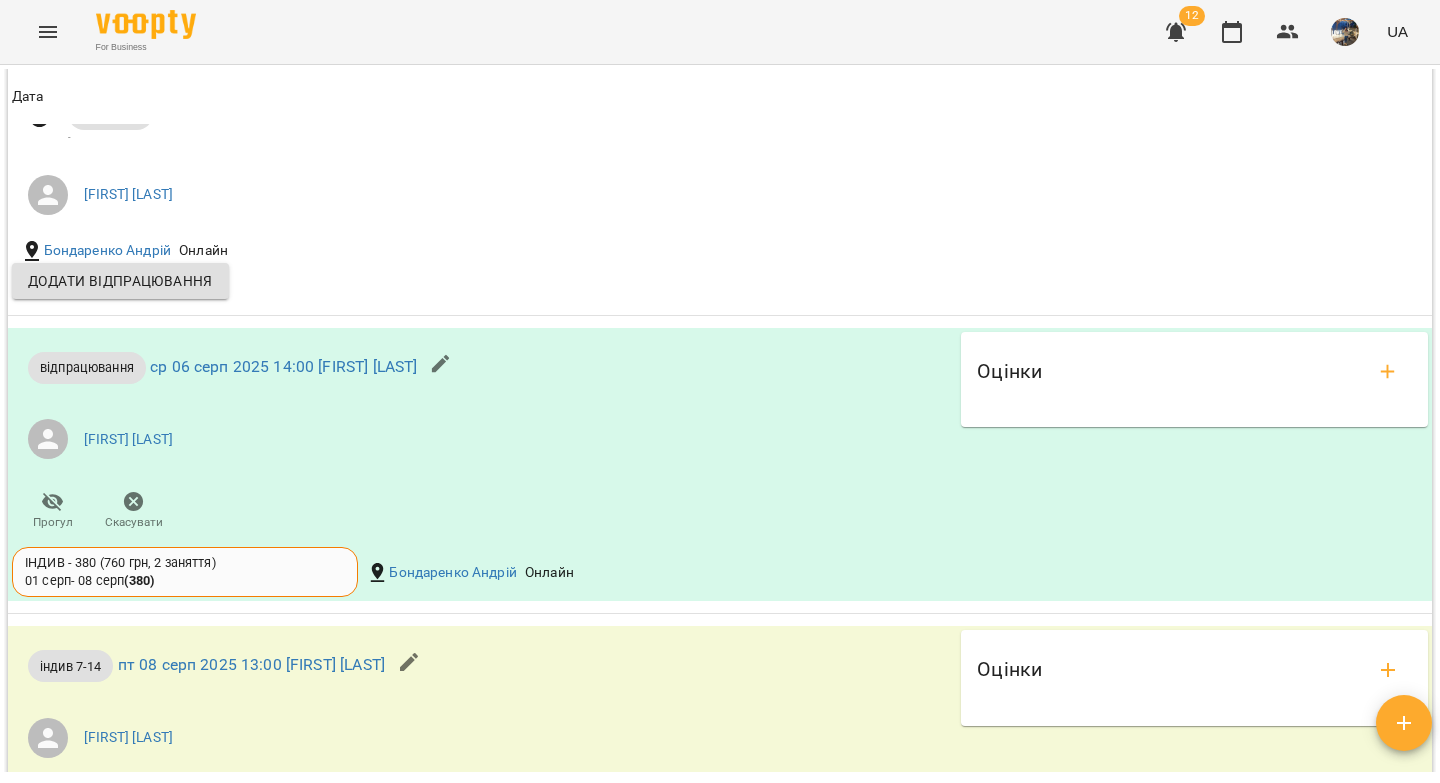 scroll, scrollTop: 1904, scrollLeft: 0, axis: vertical 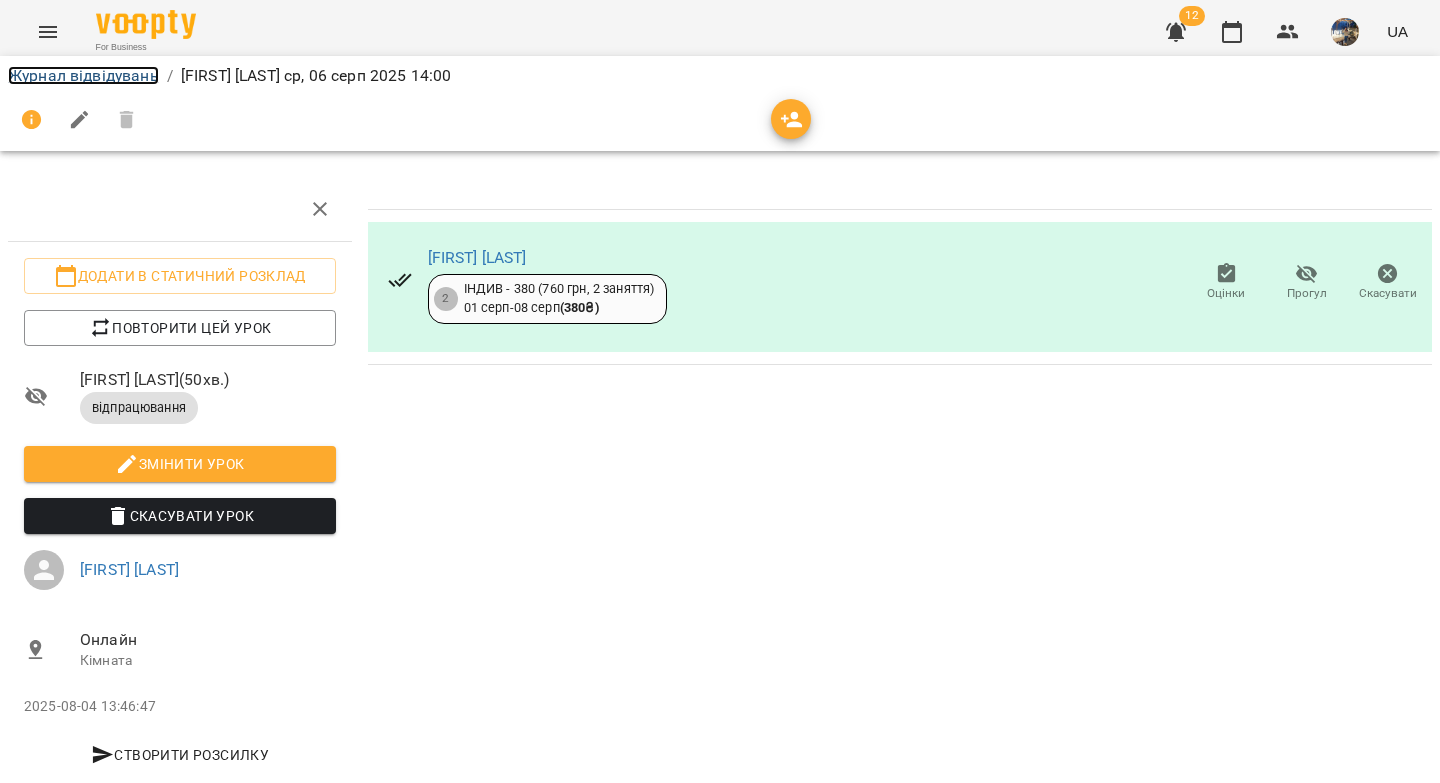 click on "Журнал відвідувань" at bounding box center (83, 75) 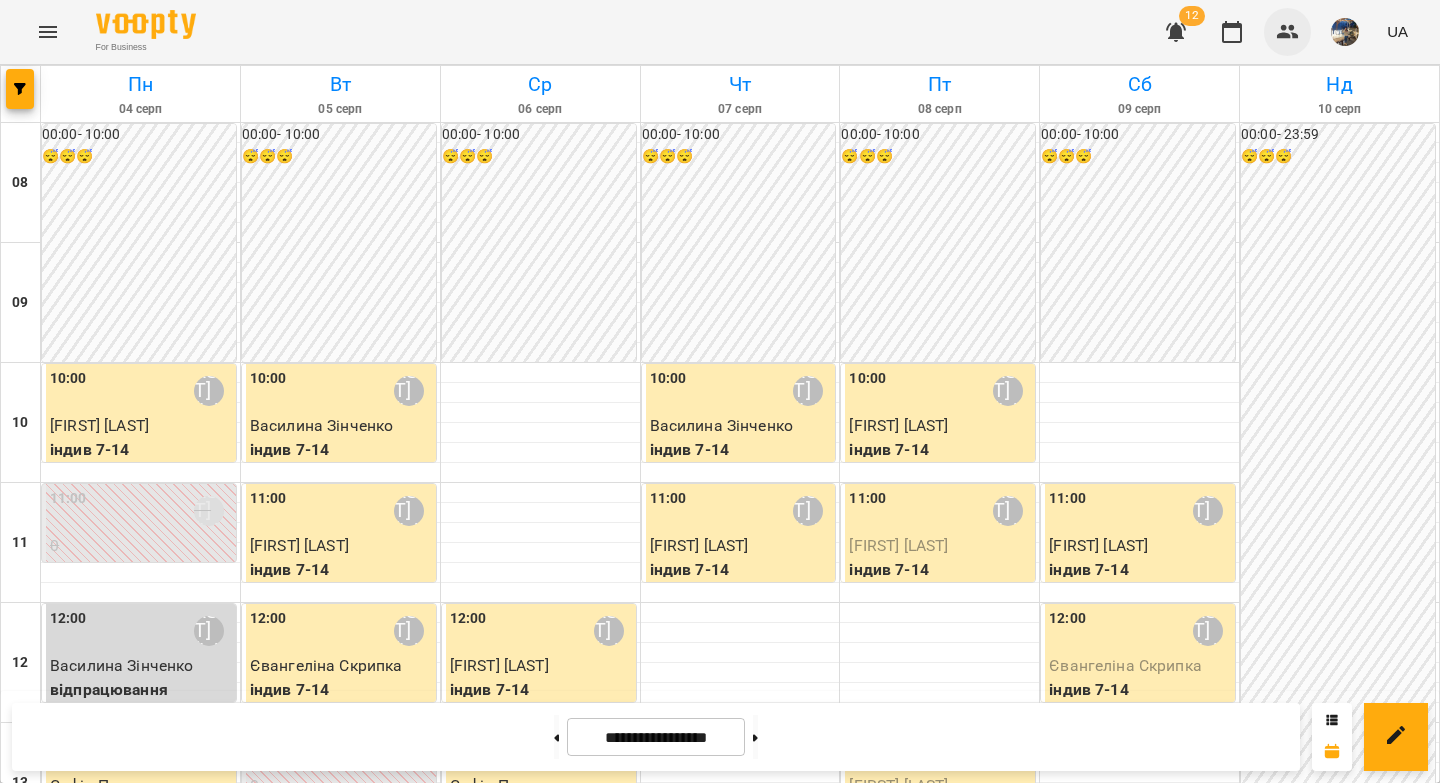 click 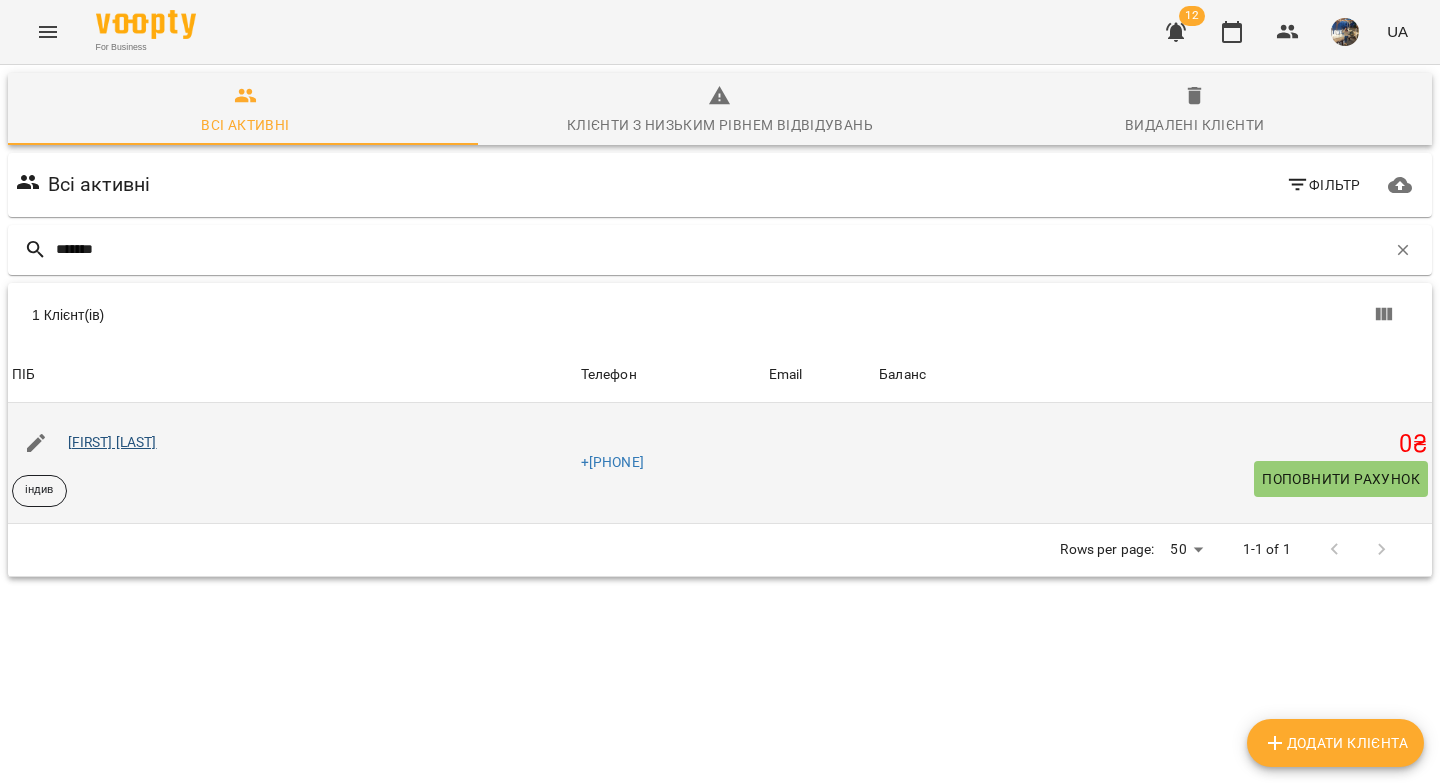 type on "*******" 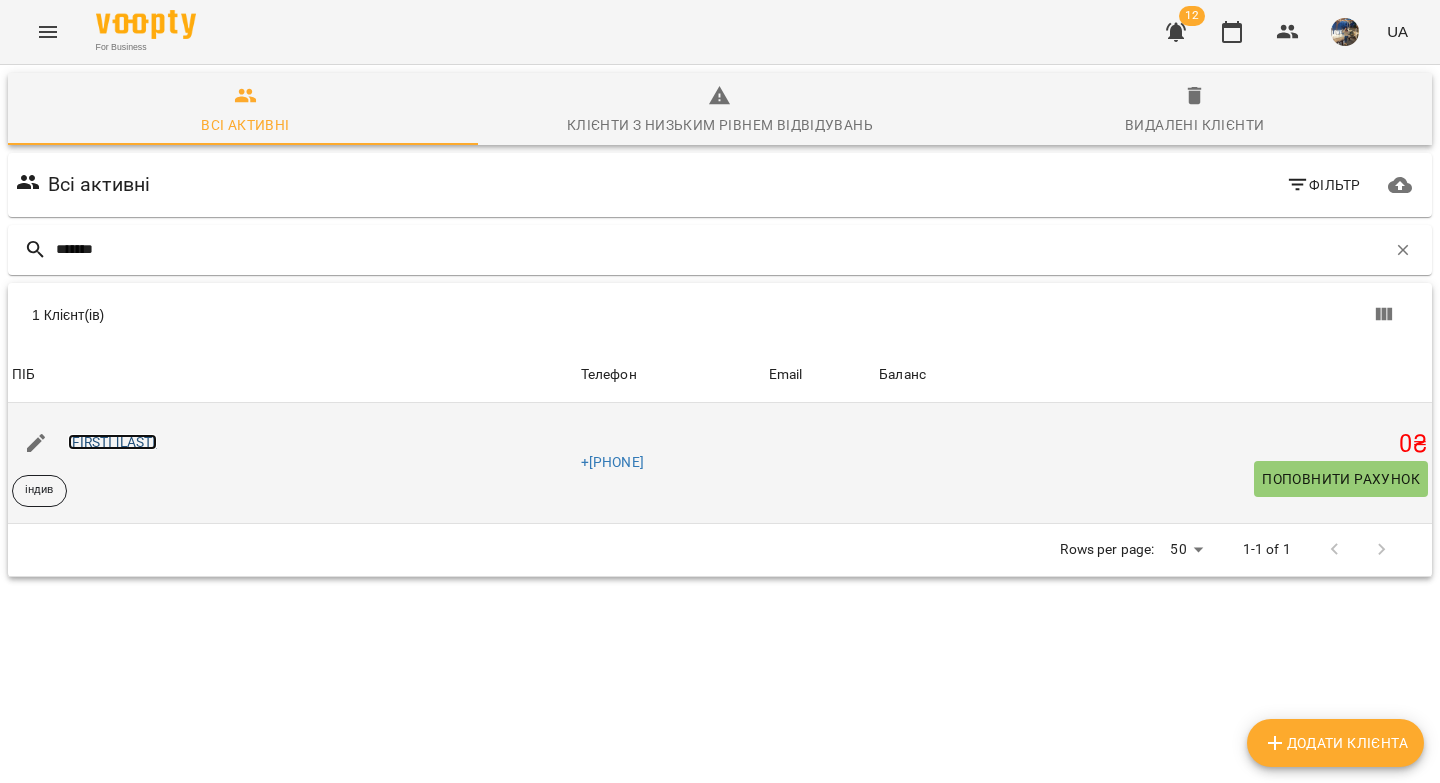 click on "[FIRST] [LAST]" at bounding box center [112, 442] 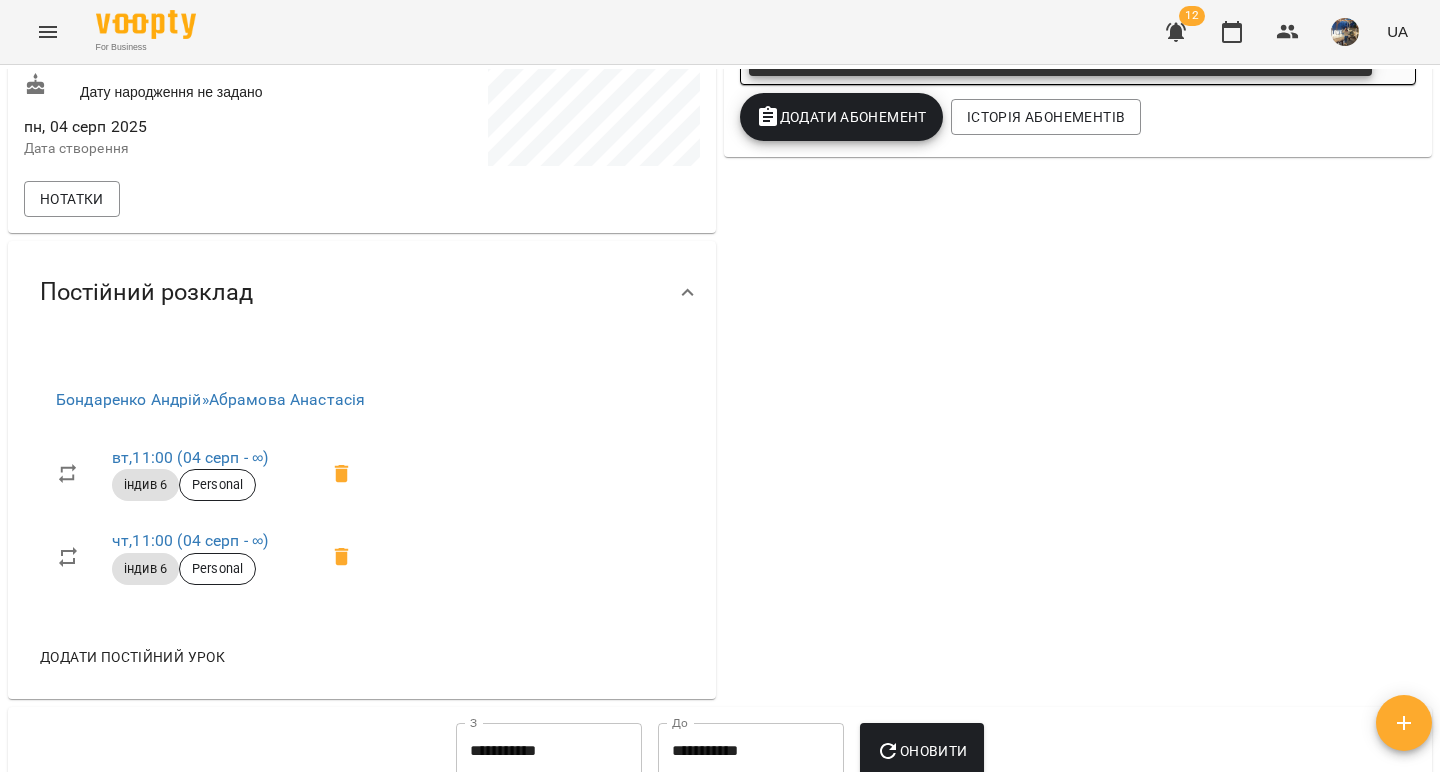 scroll, scrollTop: 982, scrollLeft: 0, axis: vertical 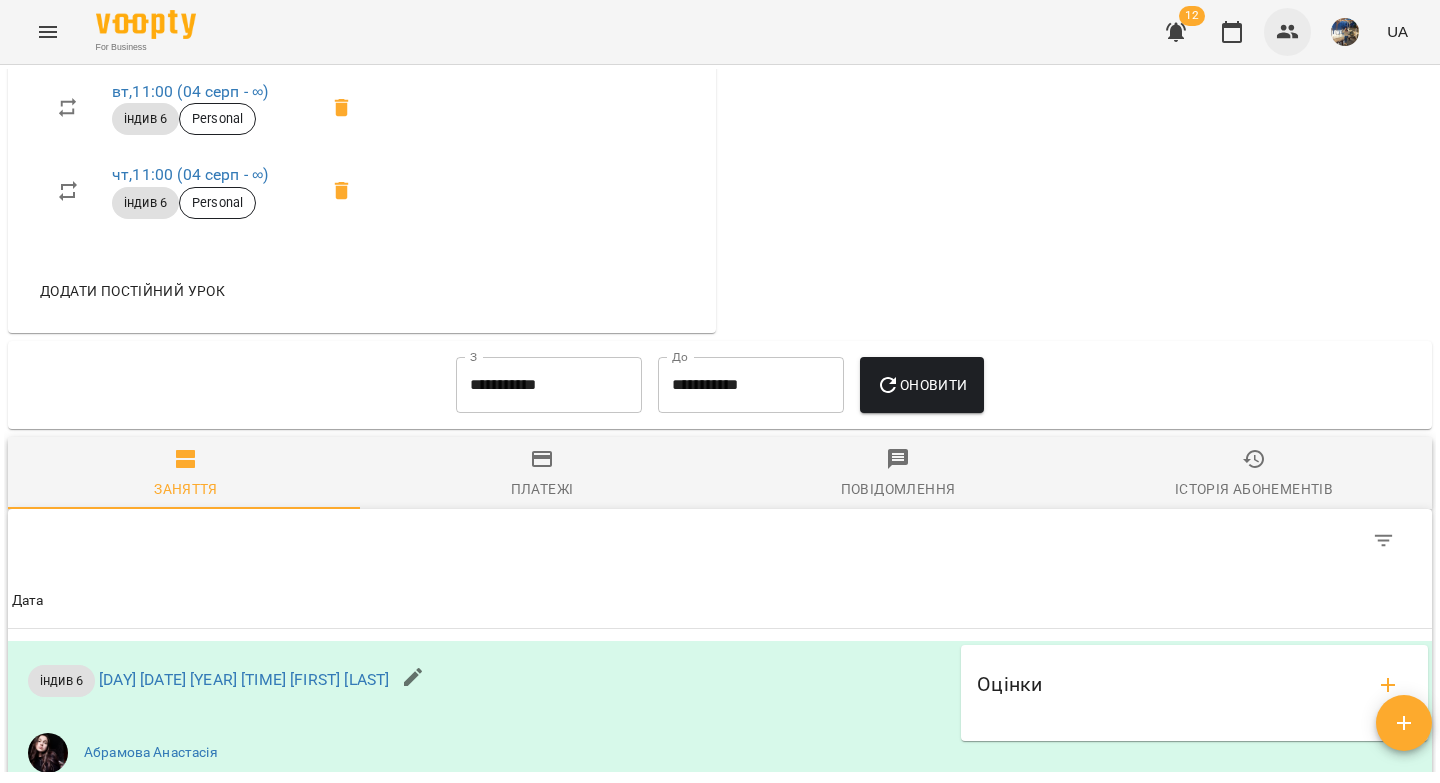 click 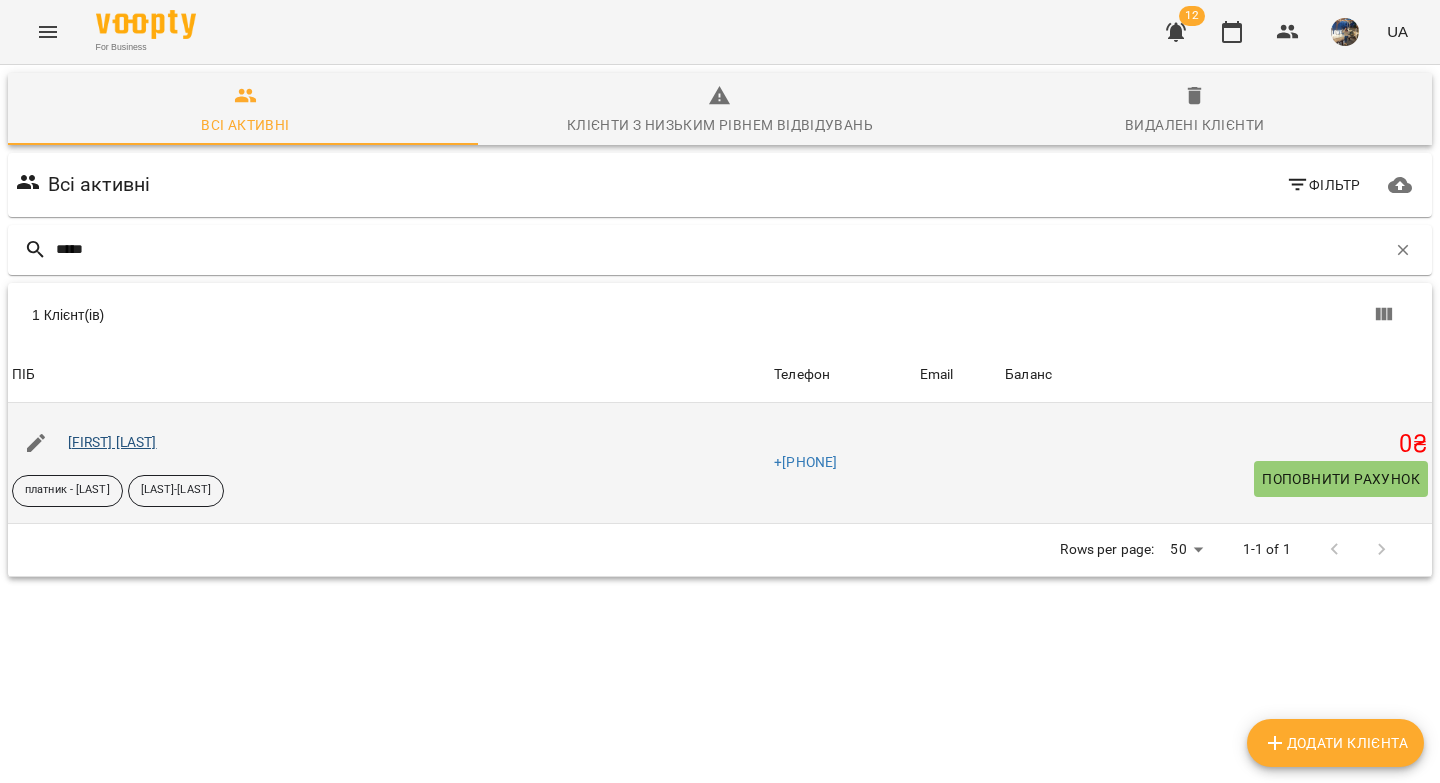 type on "*****" 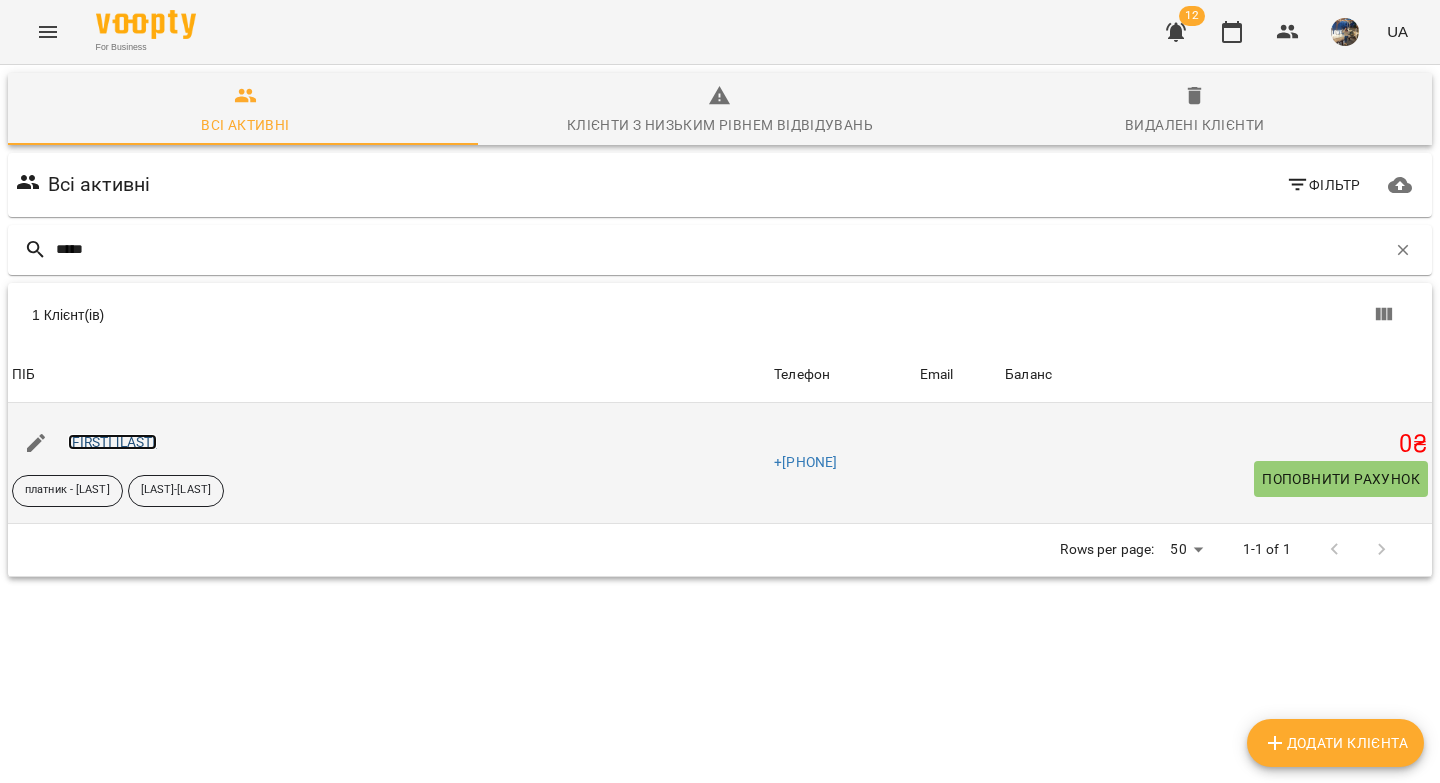 click on "[FIRST] [LAST]" at bounding box center (112, 442) 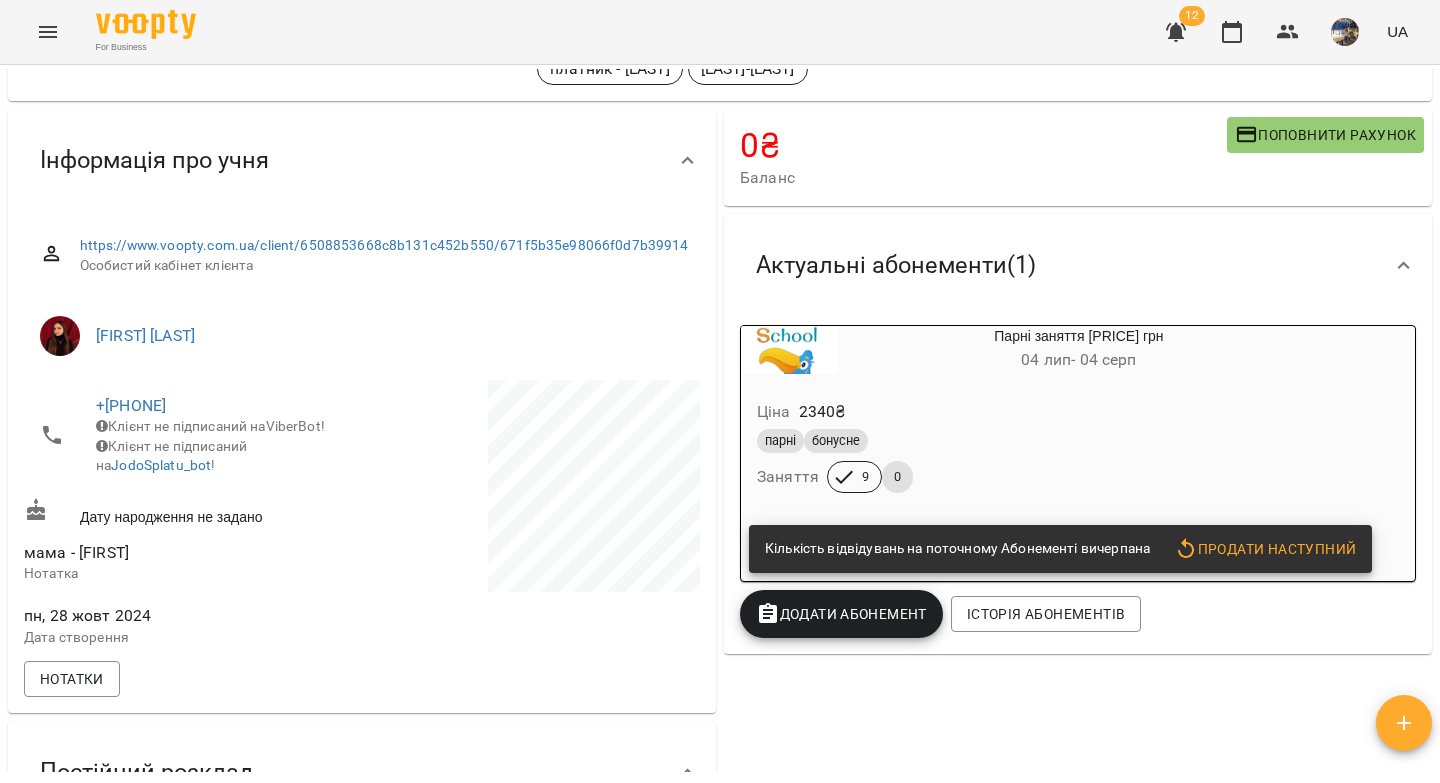 scroll, scrollTop: 129, scrollLeft: 0, axis: vertical 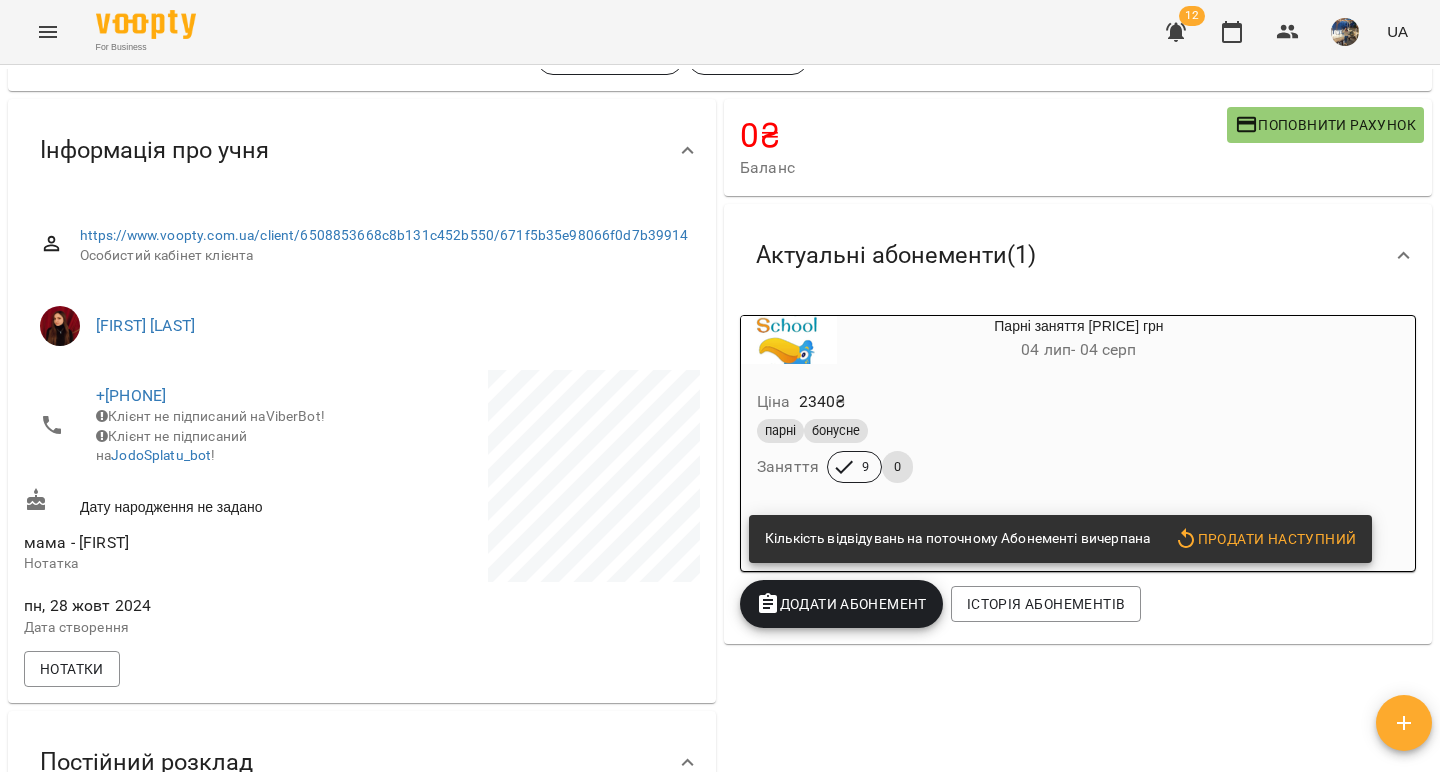 click on "парні  бонусне" at bounding box center (1031, 431) 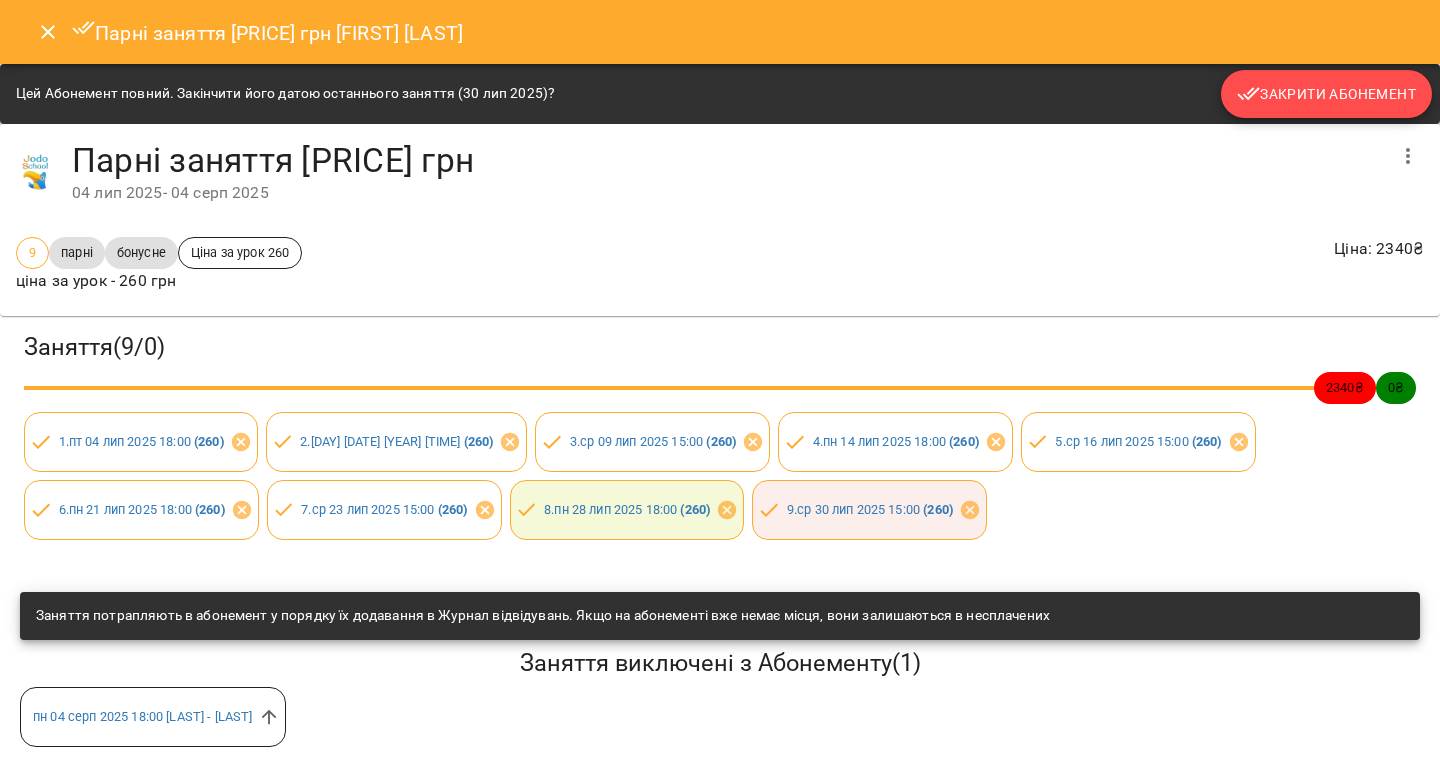 click on "Закрити Абонемент" at bounding box center (1326, 94) 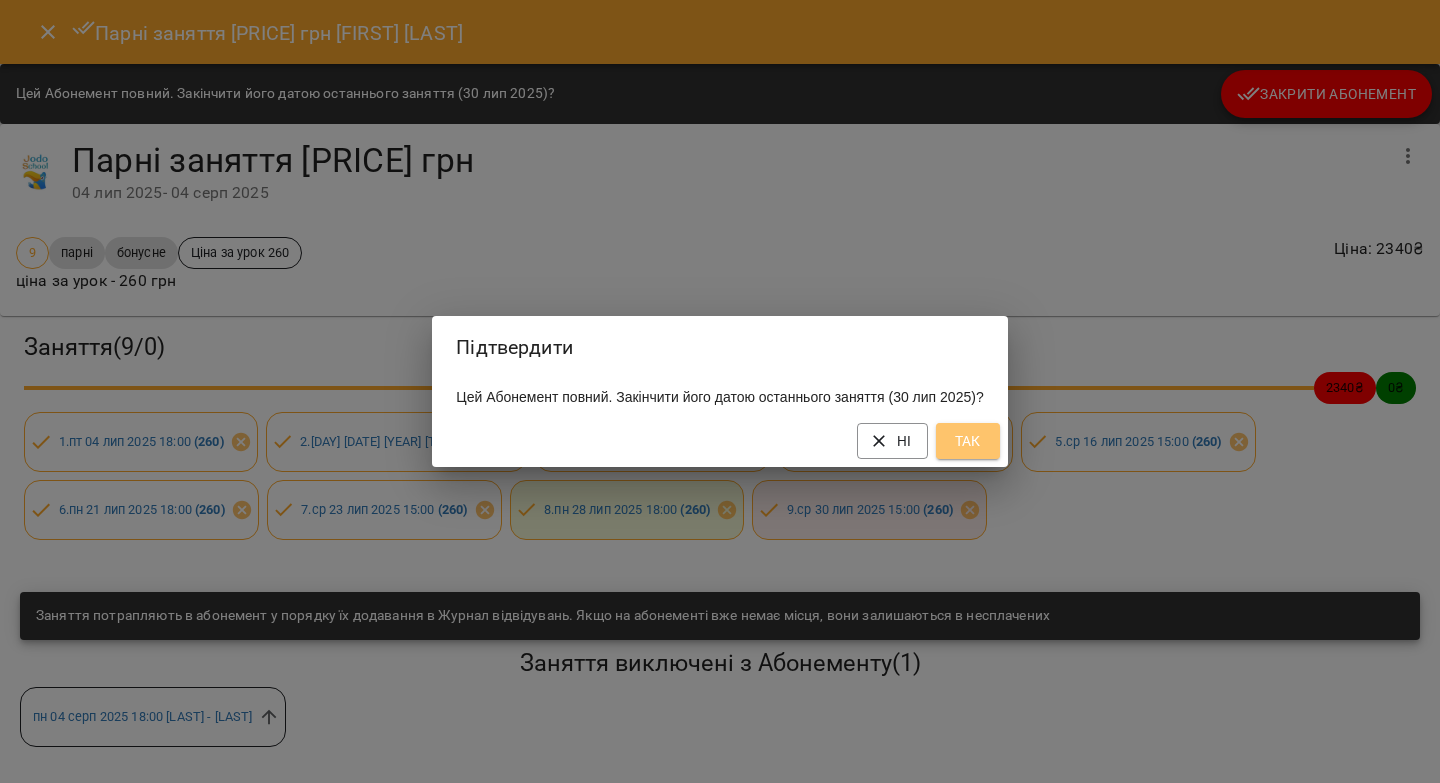 click on "Так" at bounding box center (968, 441) 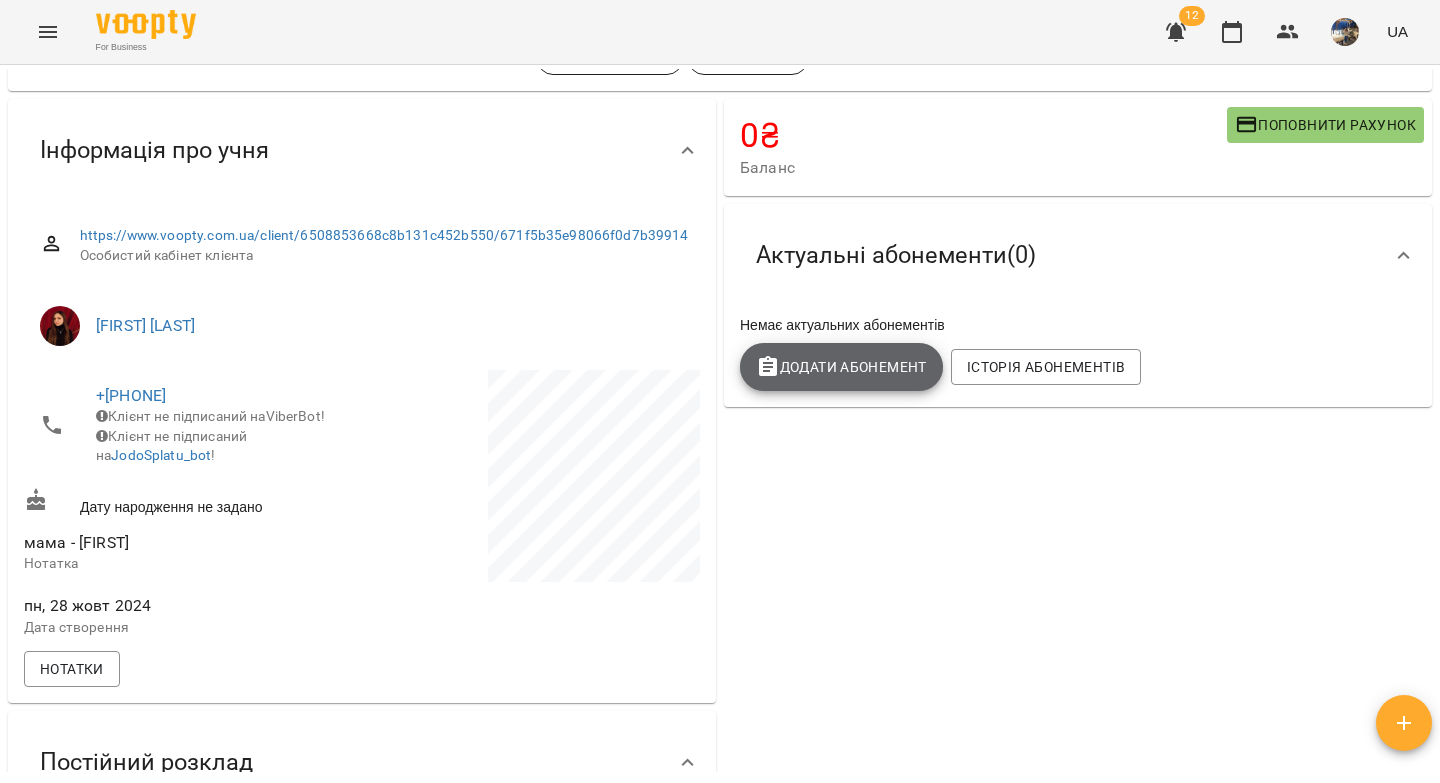 click on "Додати Абонемент" at bounding box center (841, 367) 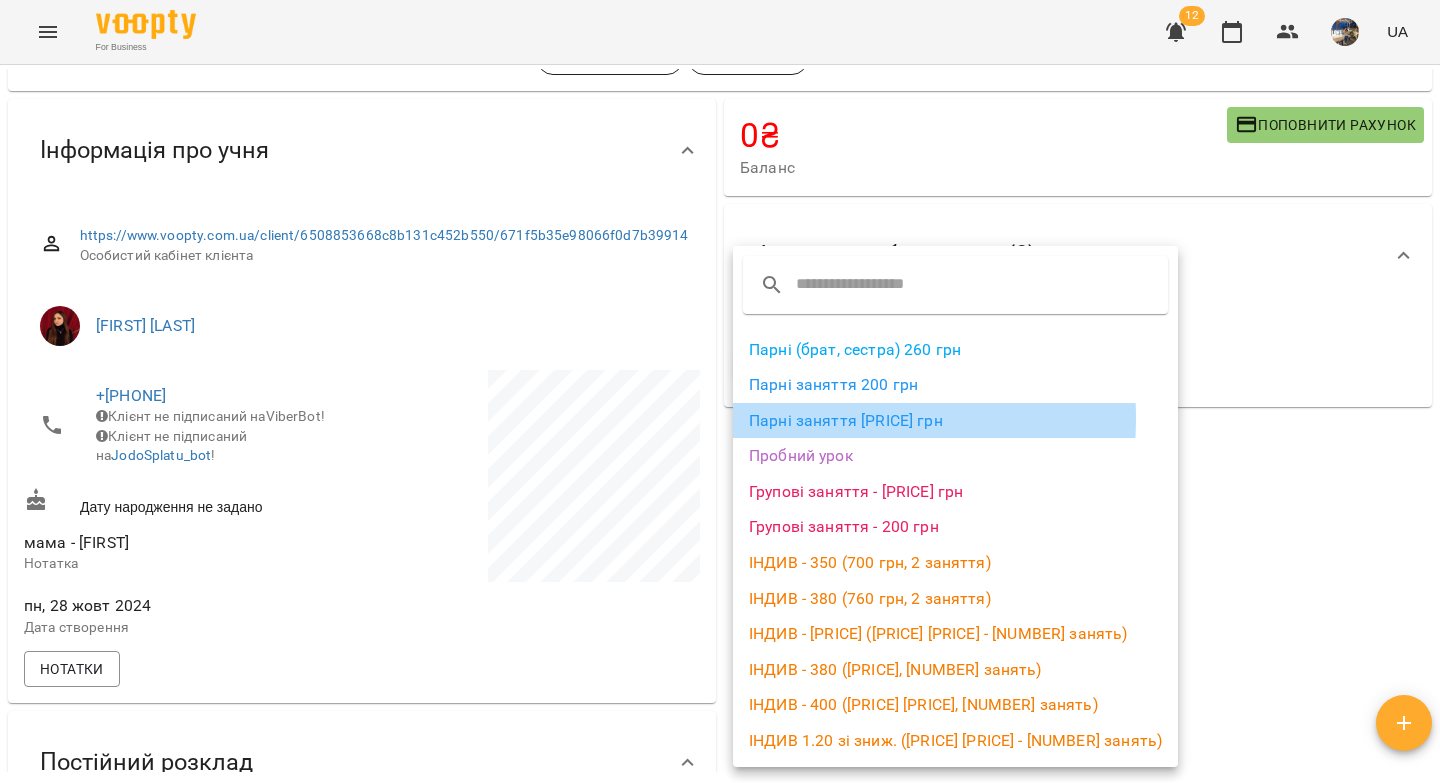 click on "Парні заняття [PRICE] грн" at bounding box center (955, 421) 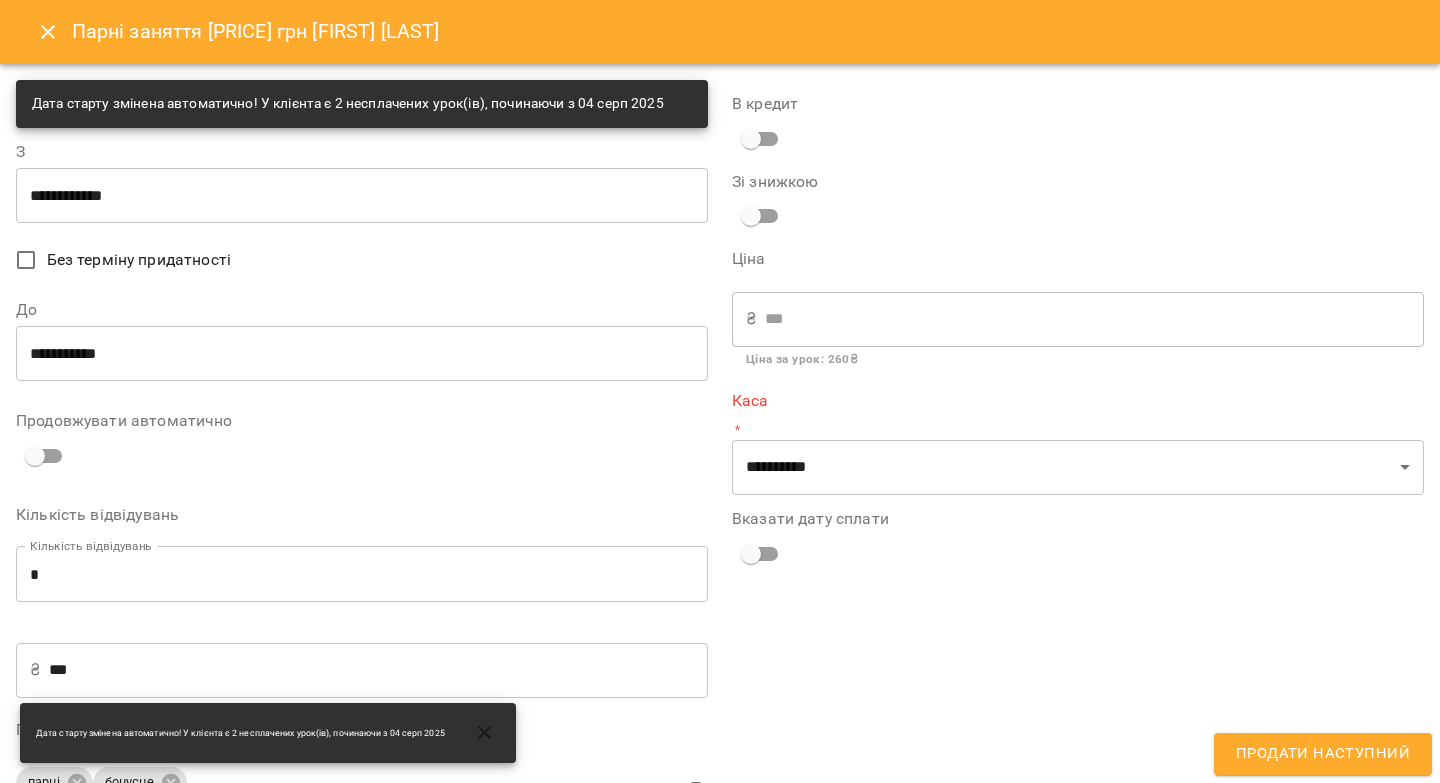 click on "**********" at bounding box center [362, 353] 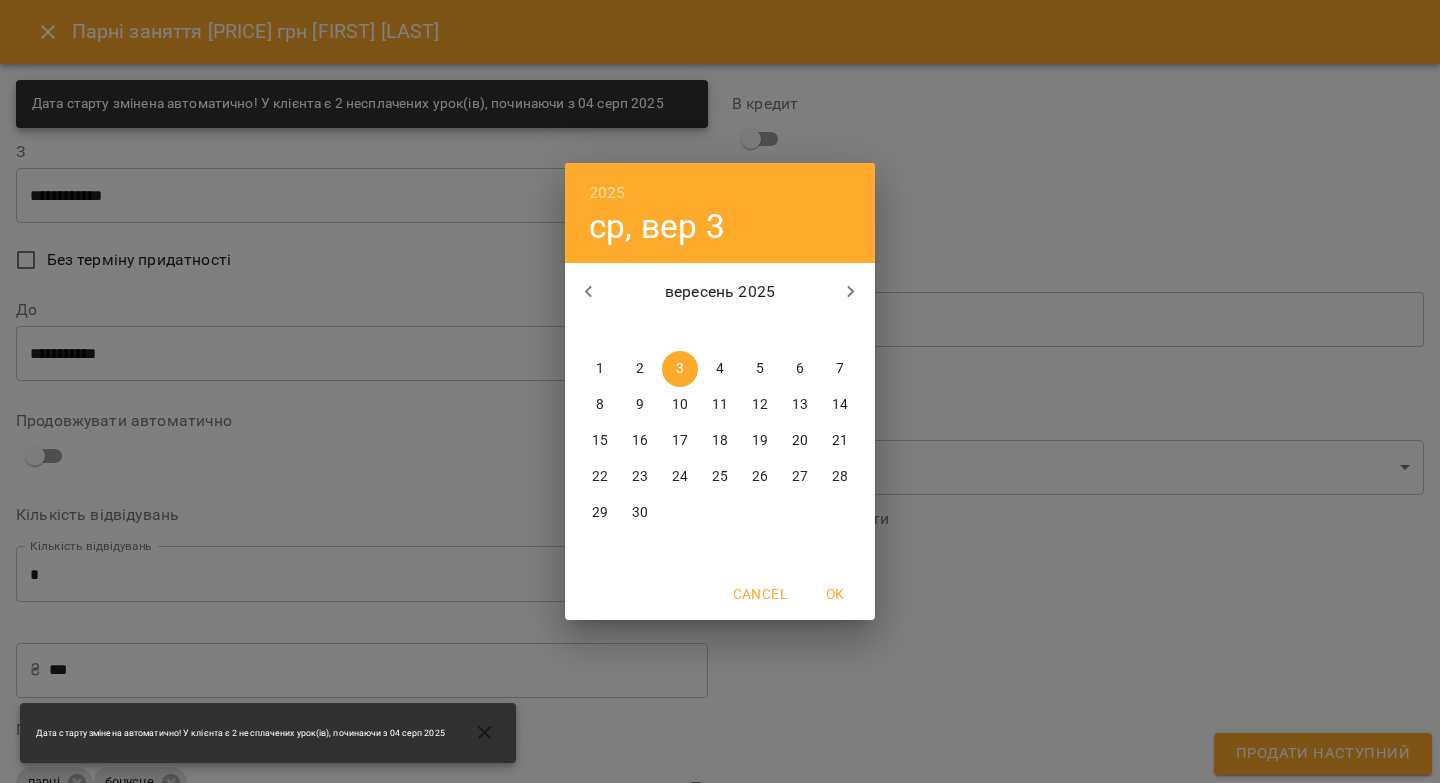 click 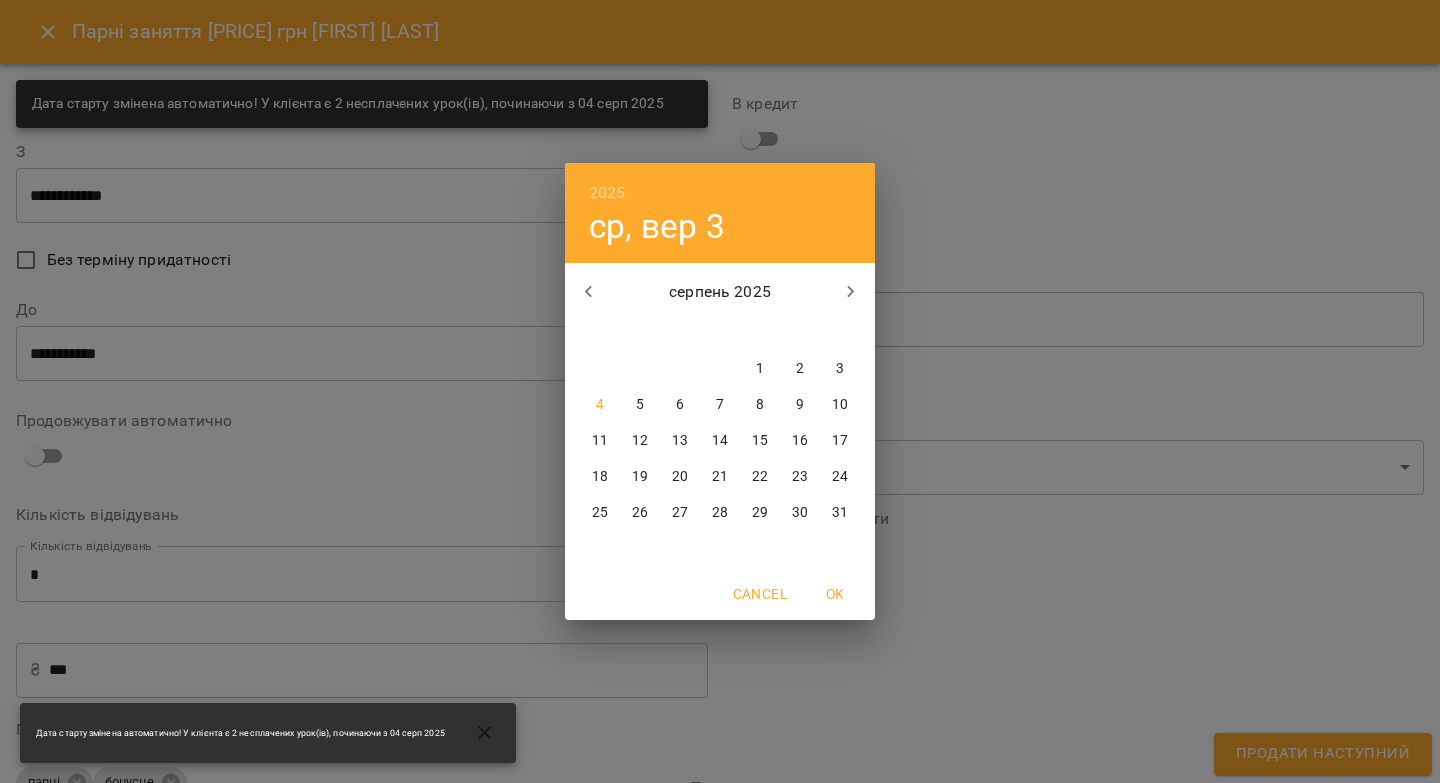 drag, startPoint x: 835, startPoint y: 509, endPoint x: 806, endPoint y: 508, distance: 29.017237 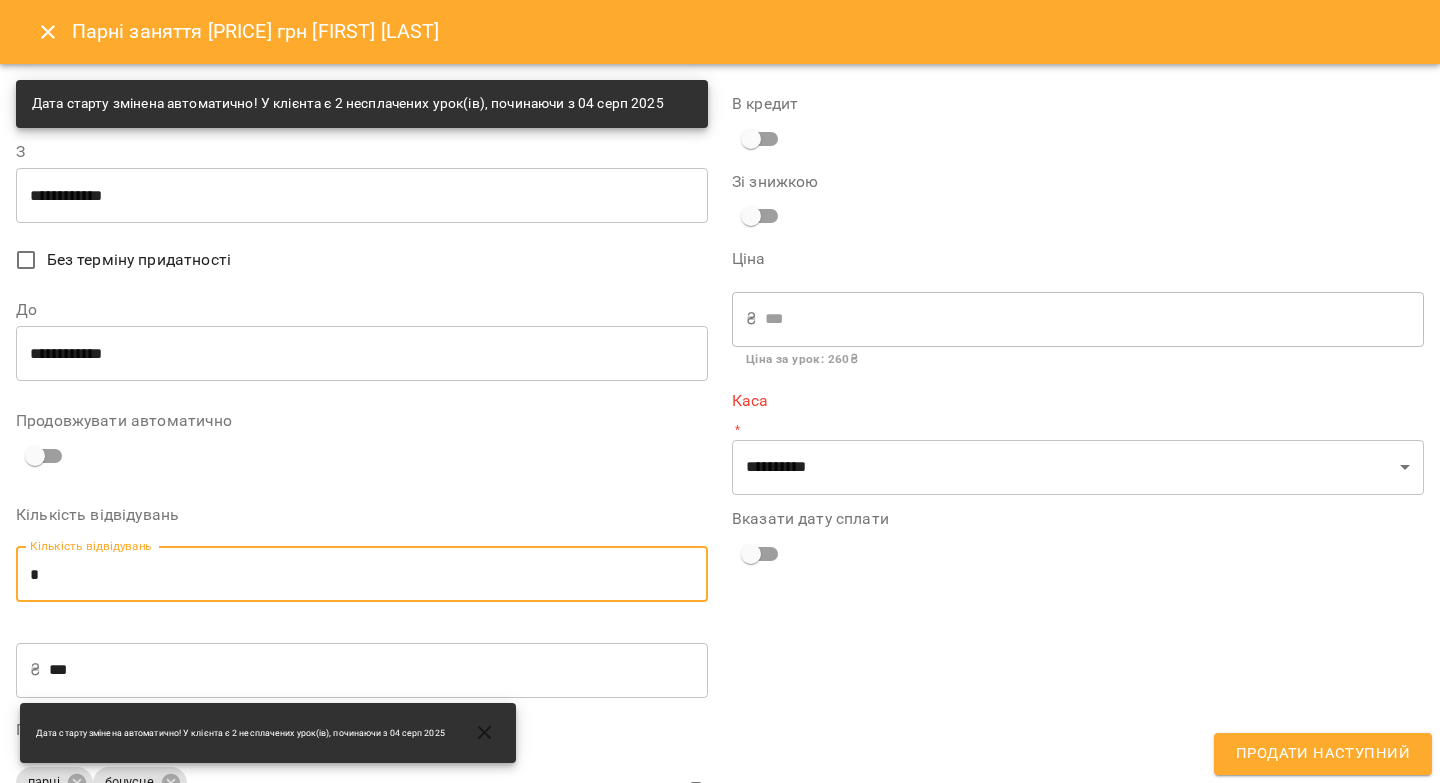 drag, startPoint x: 102, startPoint y: 574, endPoint x: 17, endPoint y: 577, distance: 85.052925 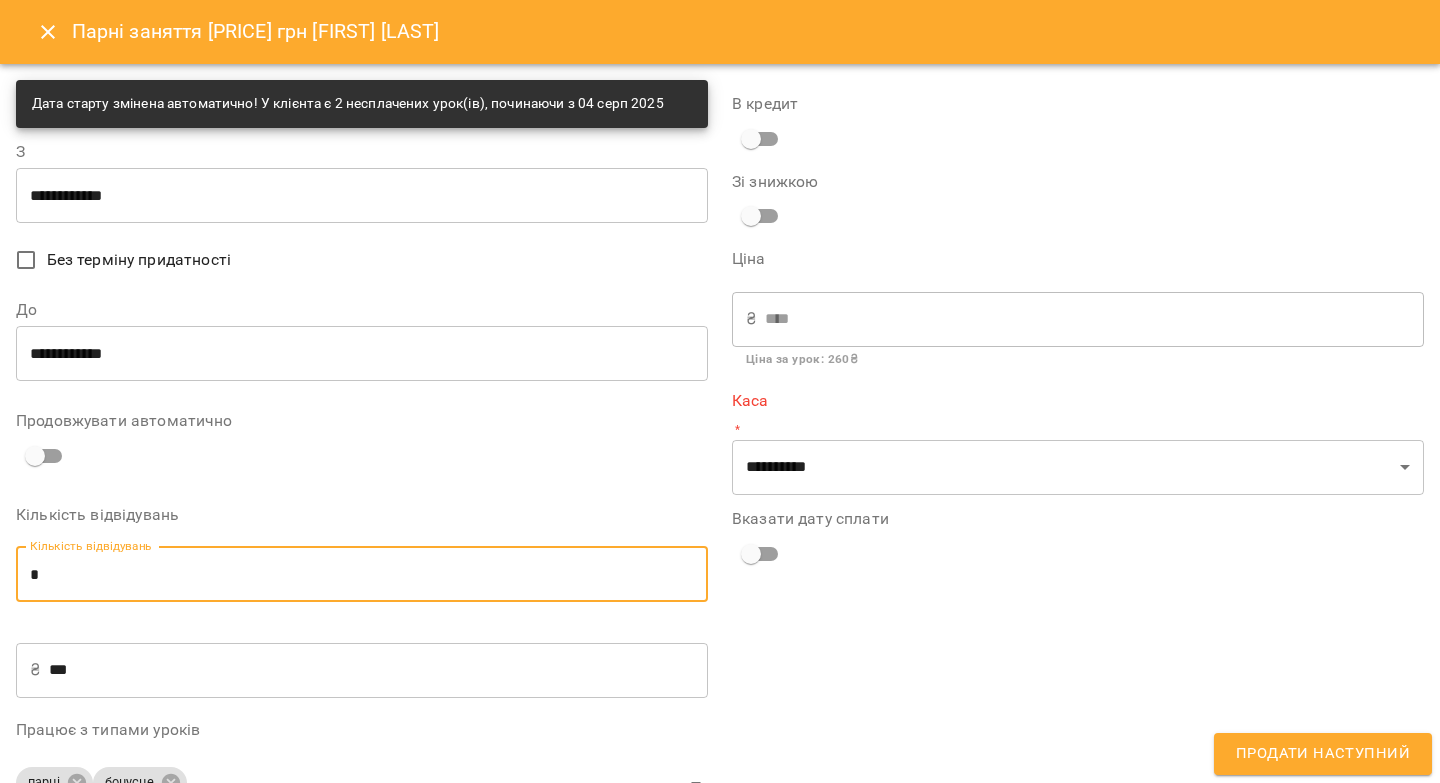 type on "*" 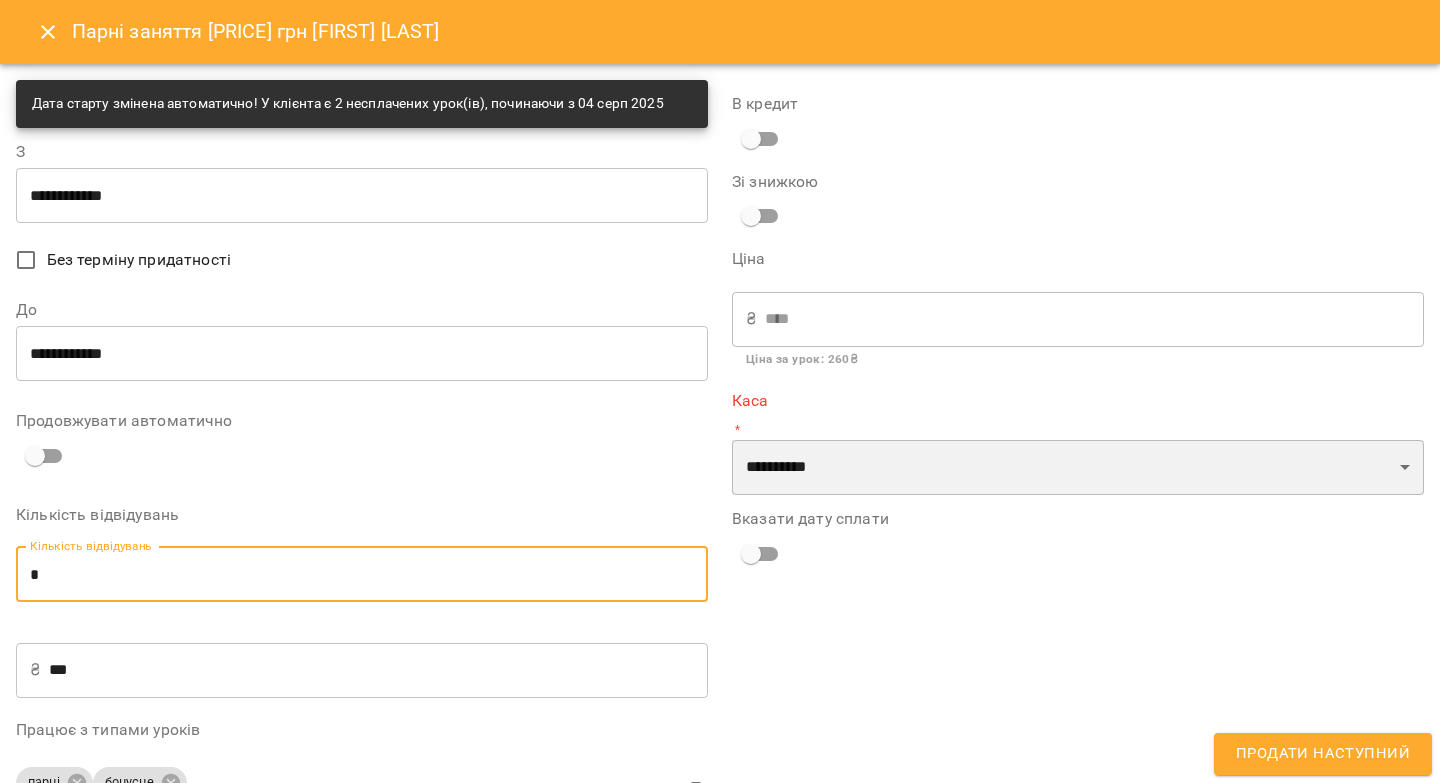 click on "**********" at bounding box center [1078, 468] 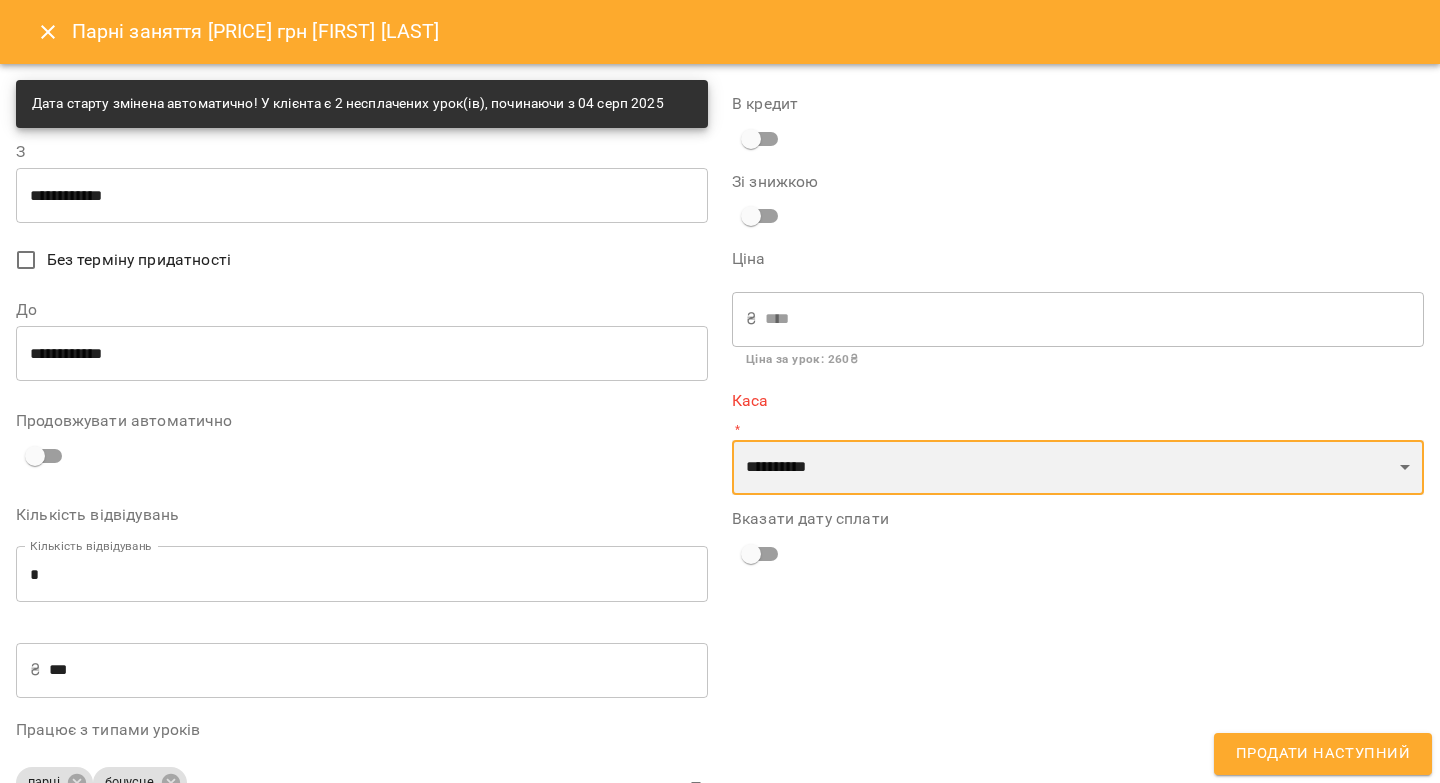 select on "****" 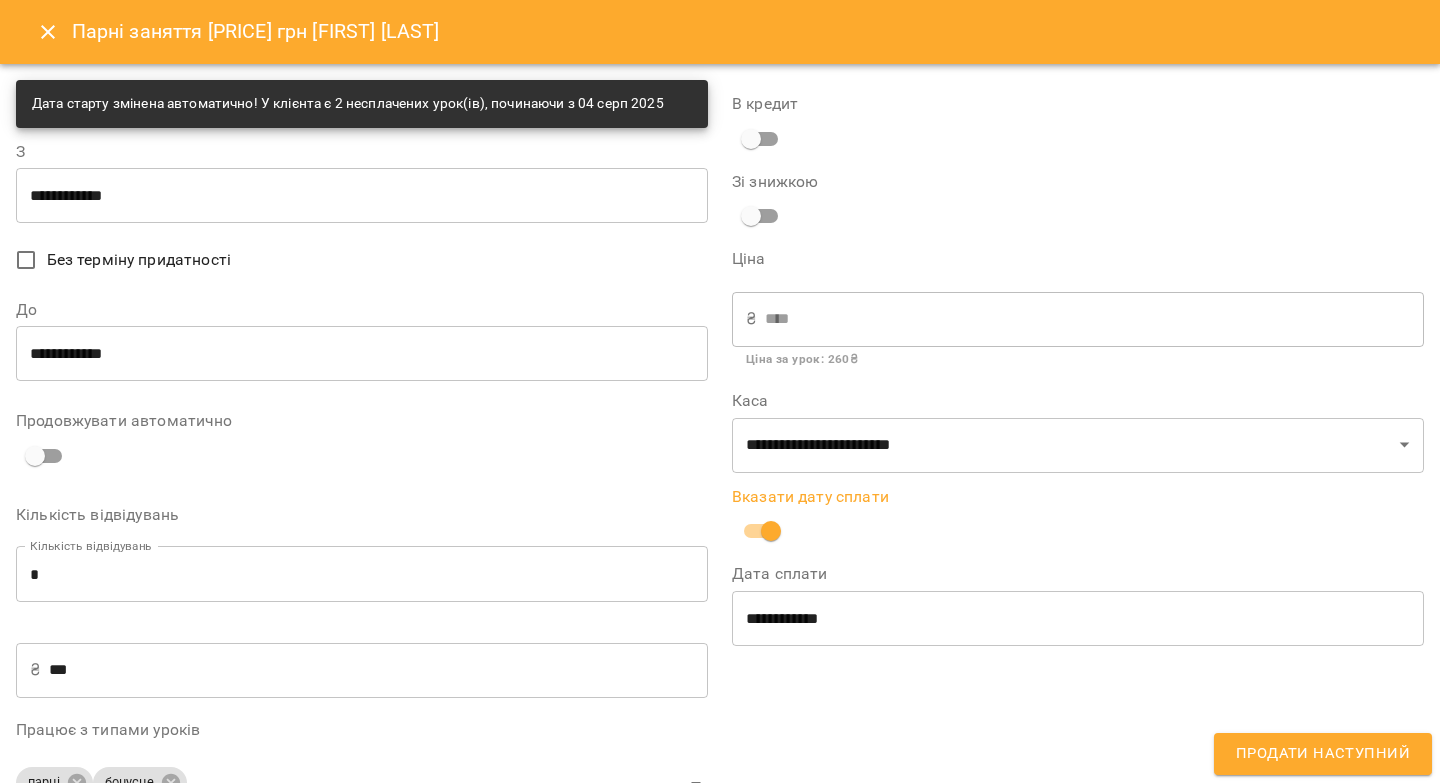 drag, startPoint x: 1264, startPoint y: 753, endPoint x: 1090, endPoint y: 470, distance: 332.21228 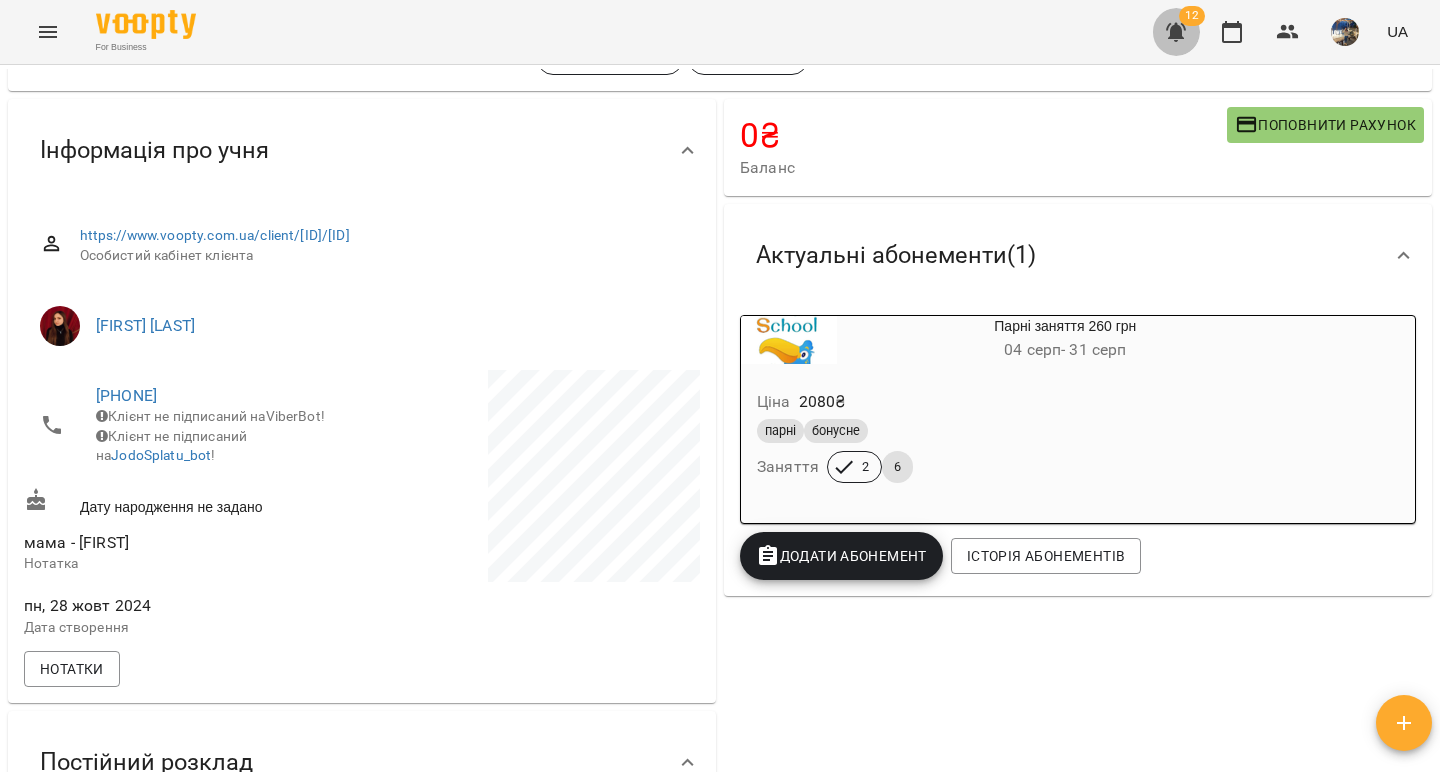 click 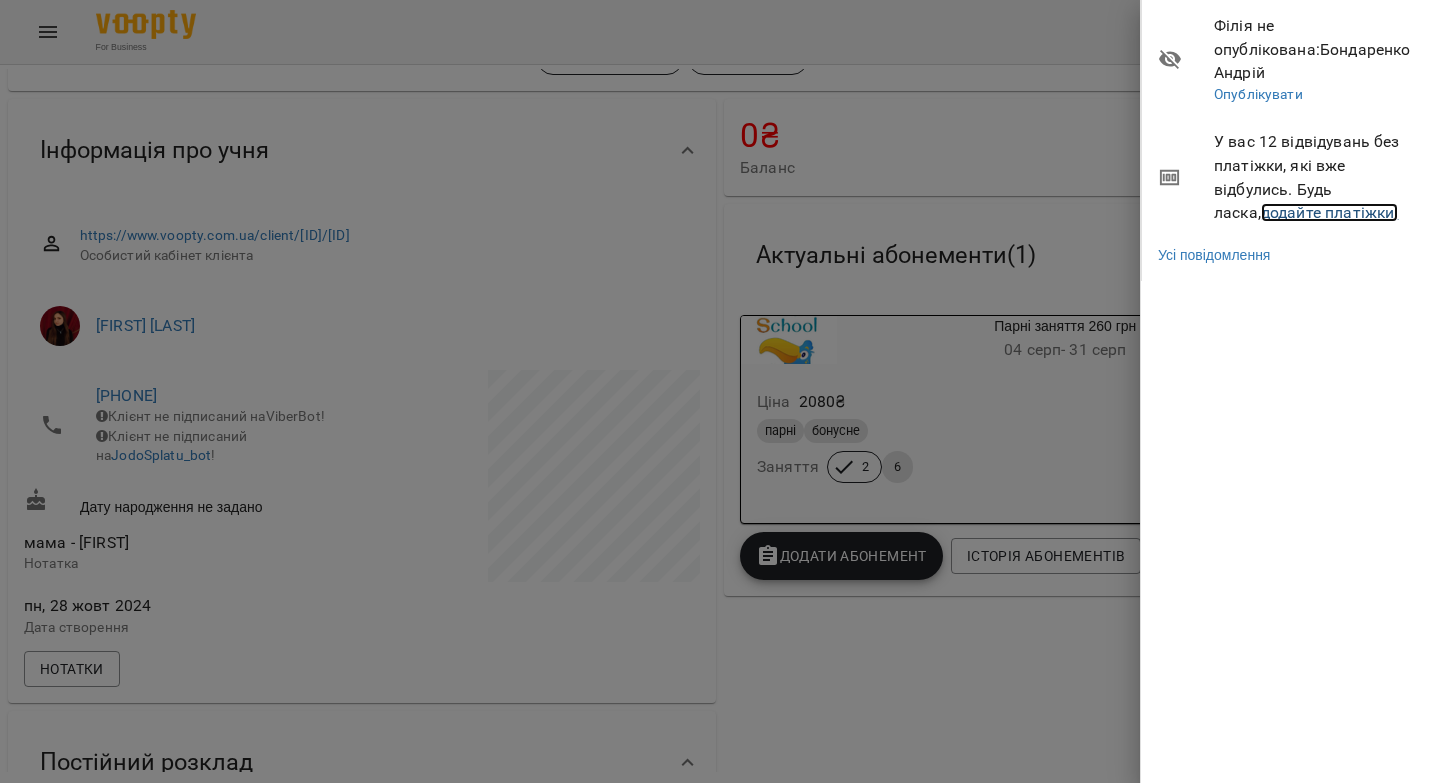 click on "додайте платіжки!" 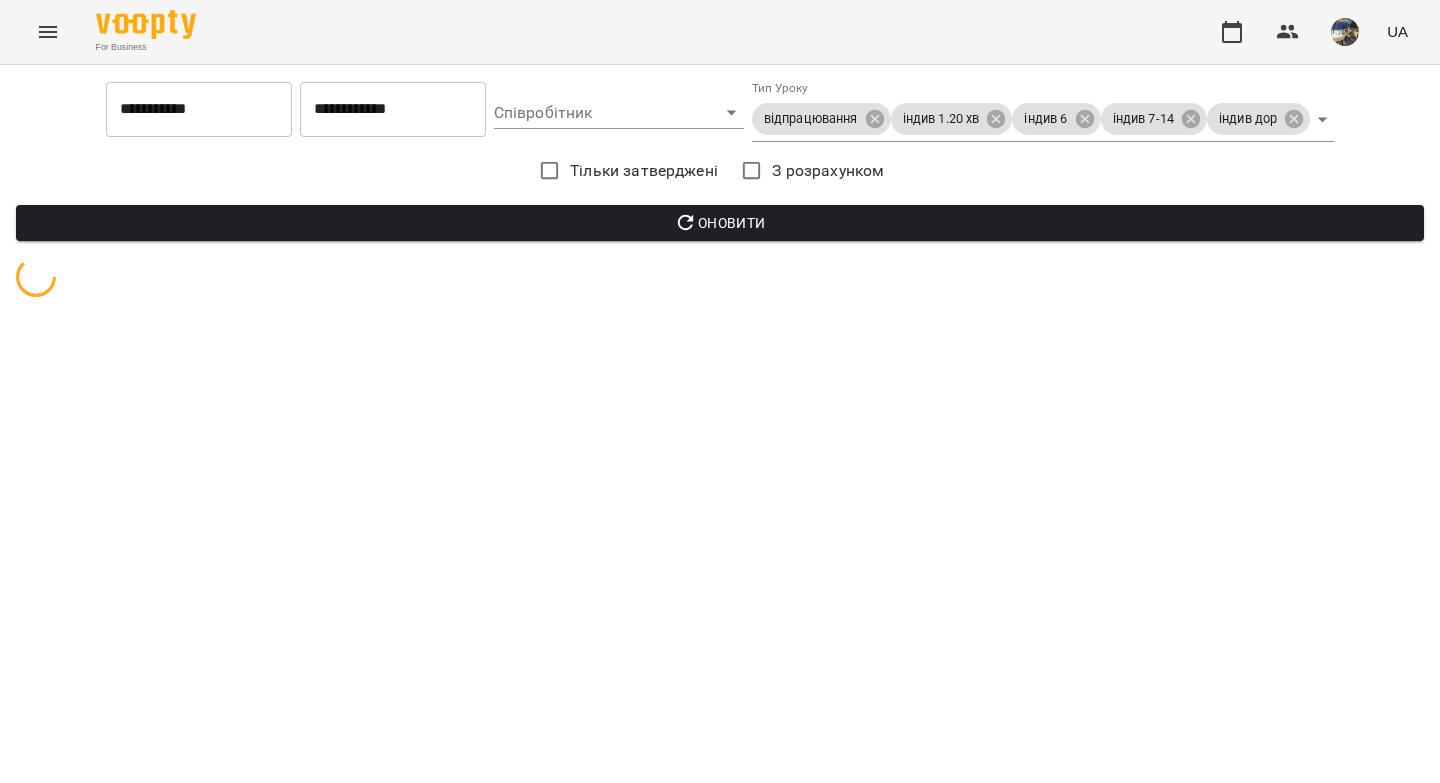 scroll, scrollTop: 0, scrollLeft: 0, axis: both 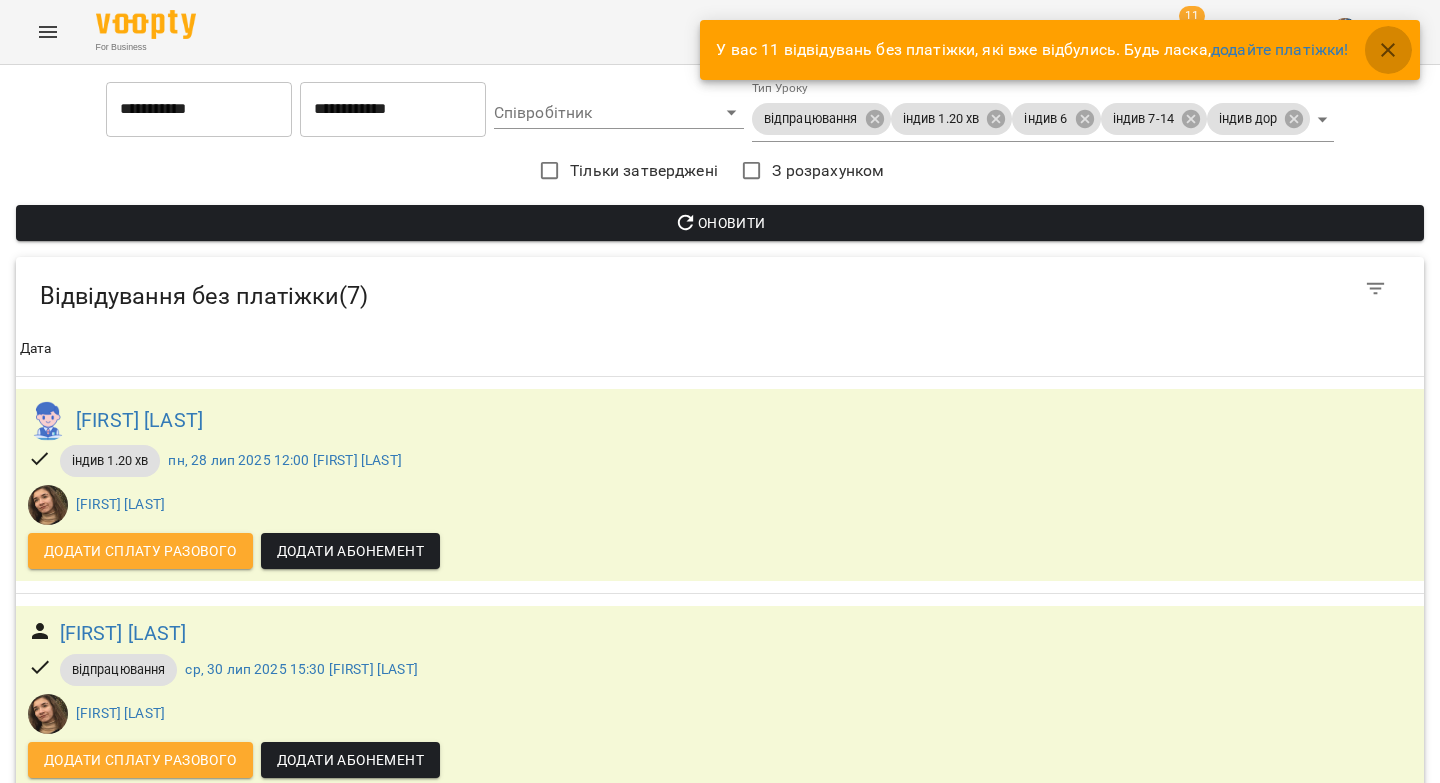click 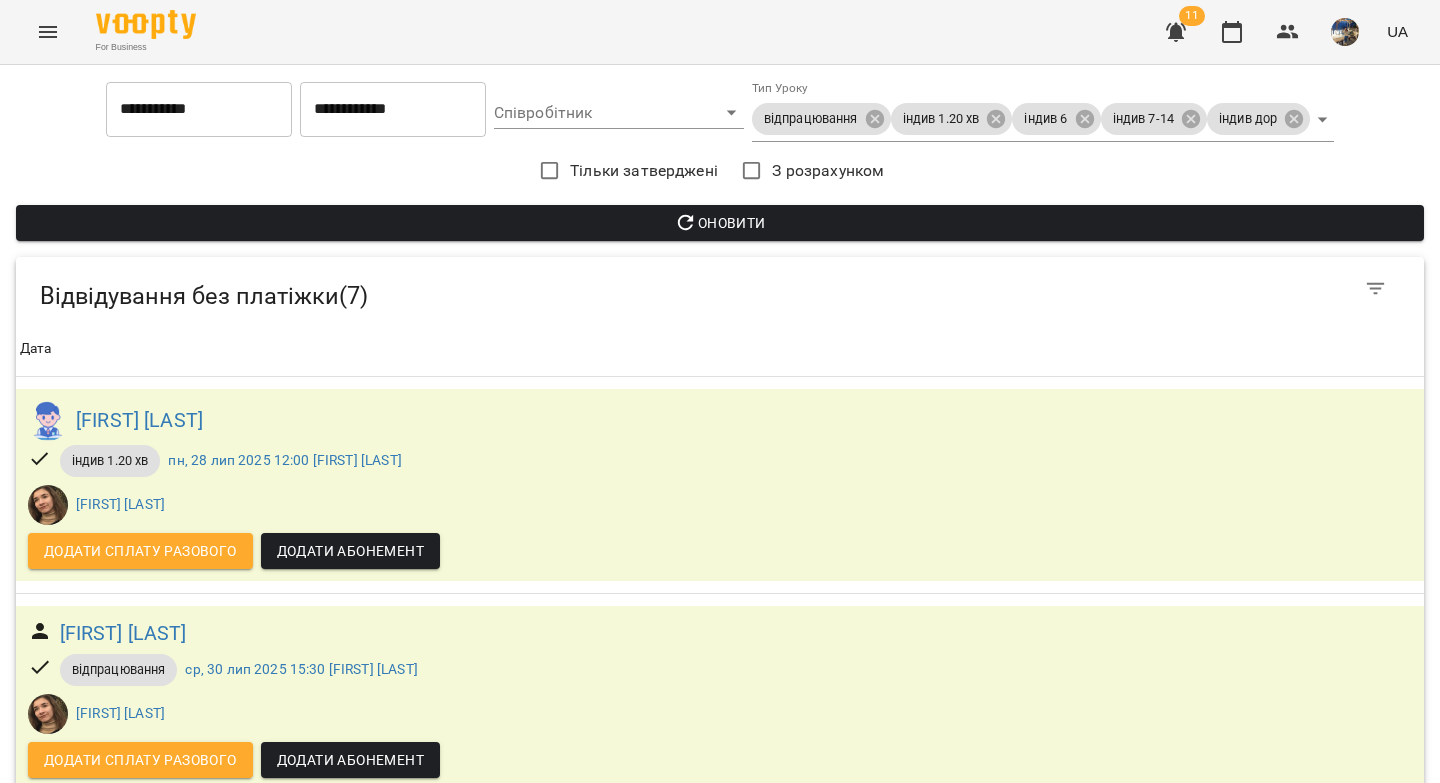 scroll, scrollTop: 0, scrollLeft: 0, axis: both 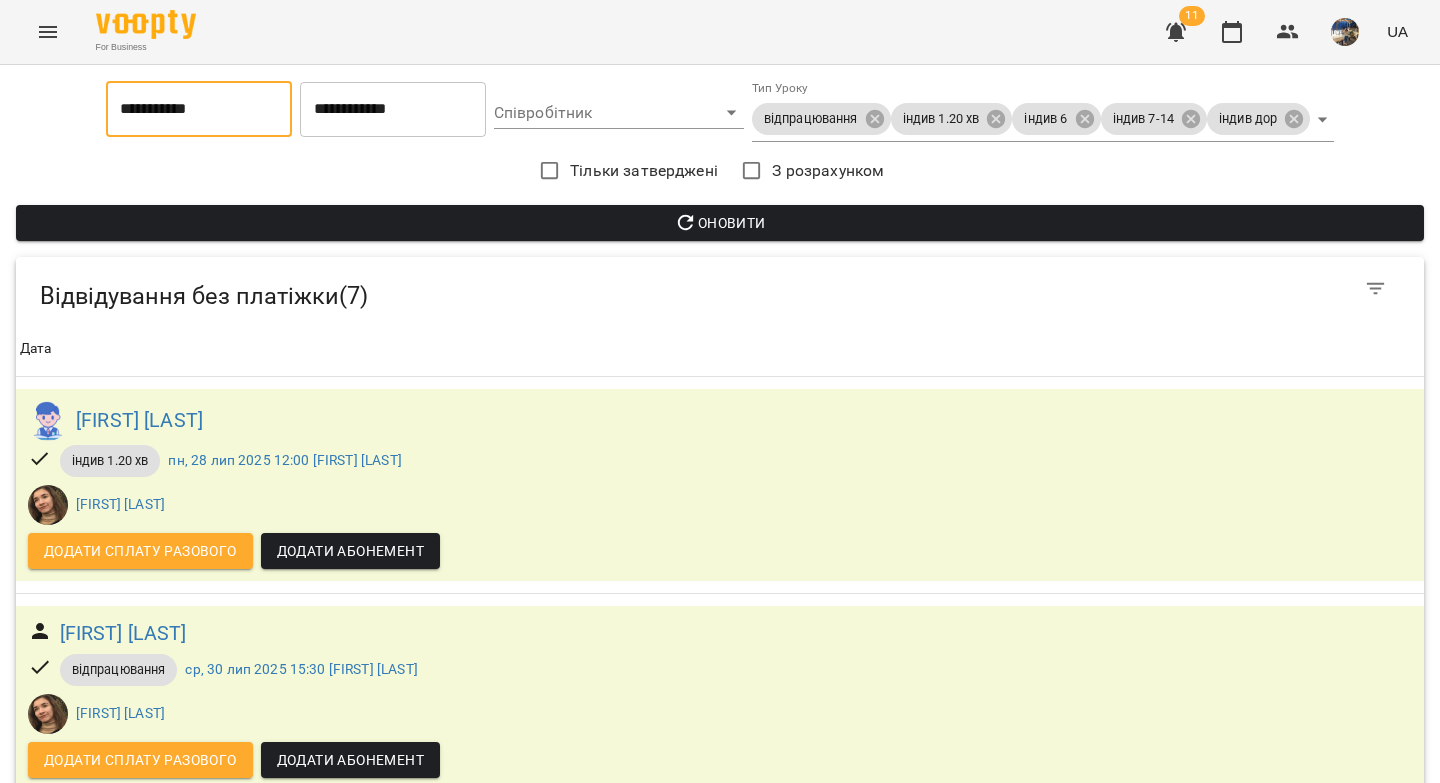 click on "**********" at bounding box center [199, 109] 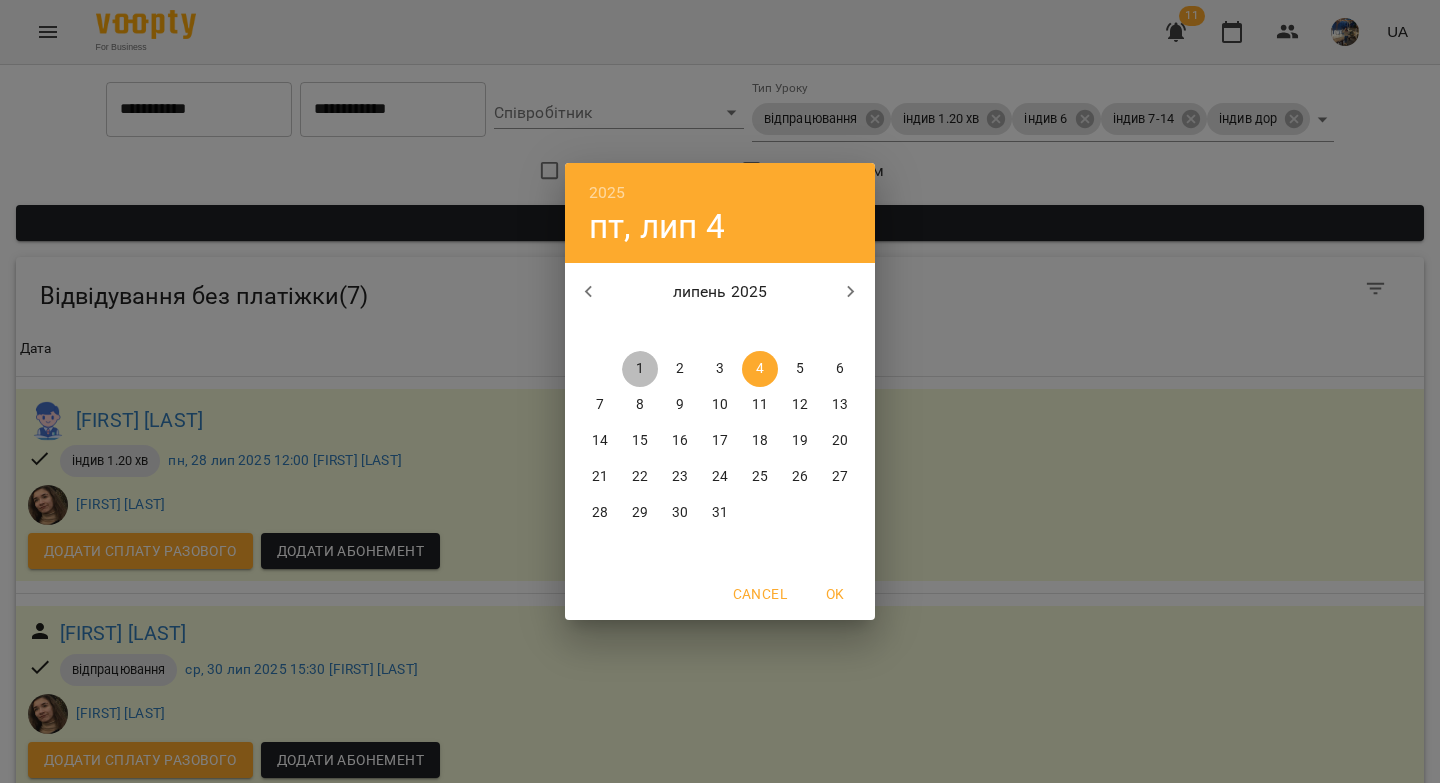 drag, startPoint x: 639, startPoint y: 364, endPoint x: 694, endPoint y: 299, distance: 85.146935 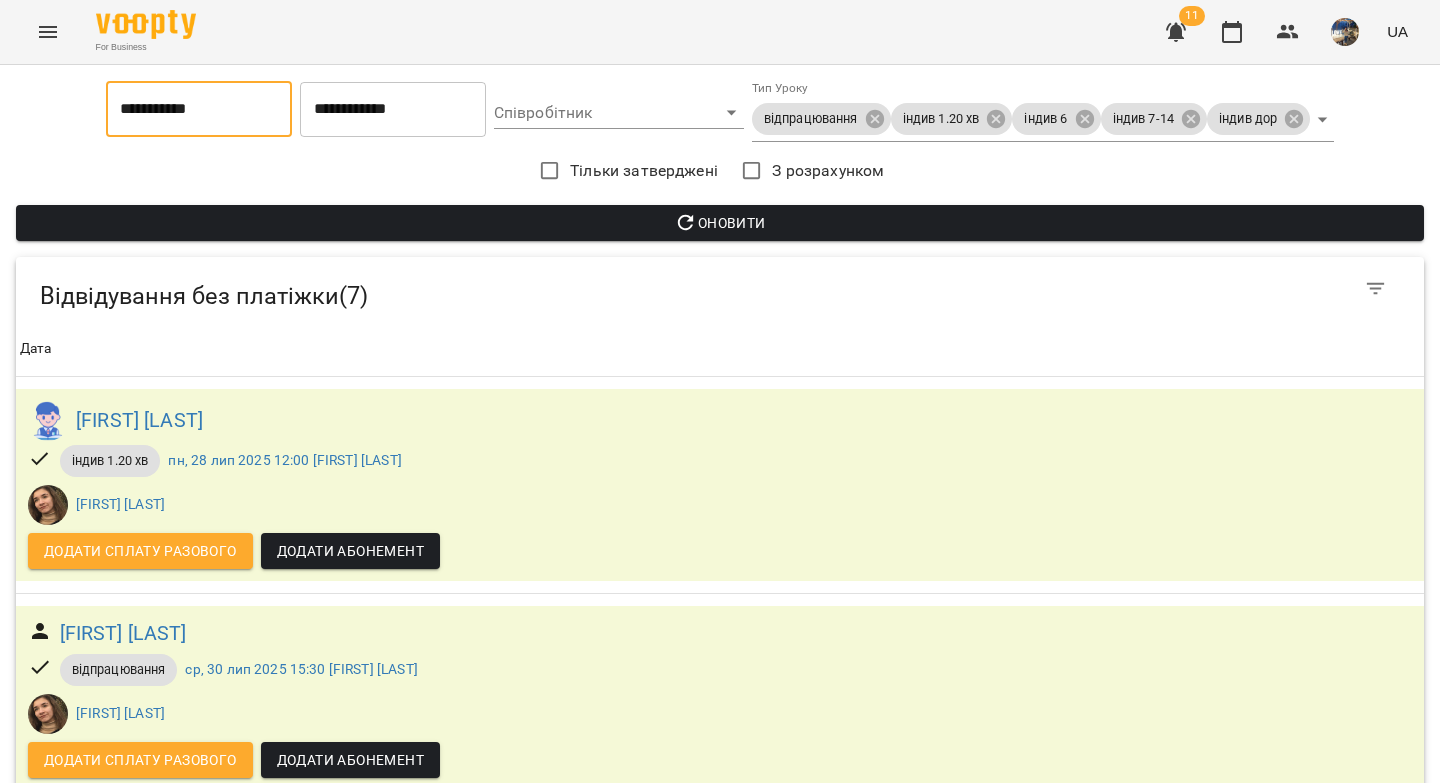 click on "Оновити" at bounding box center [720, 223] 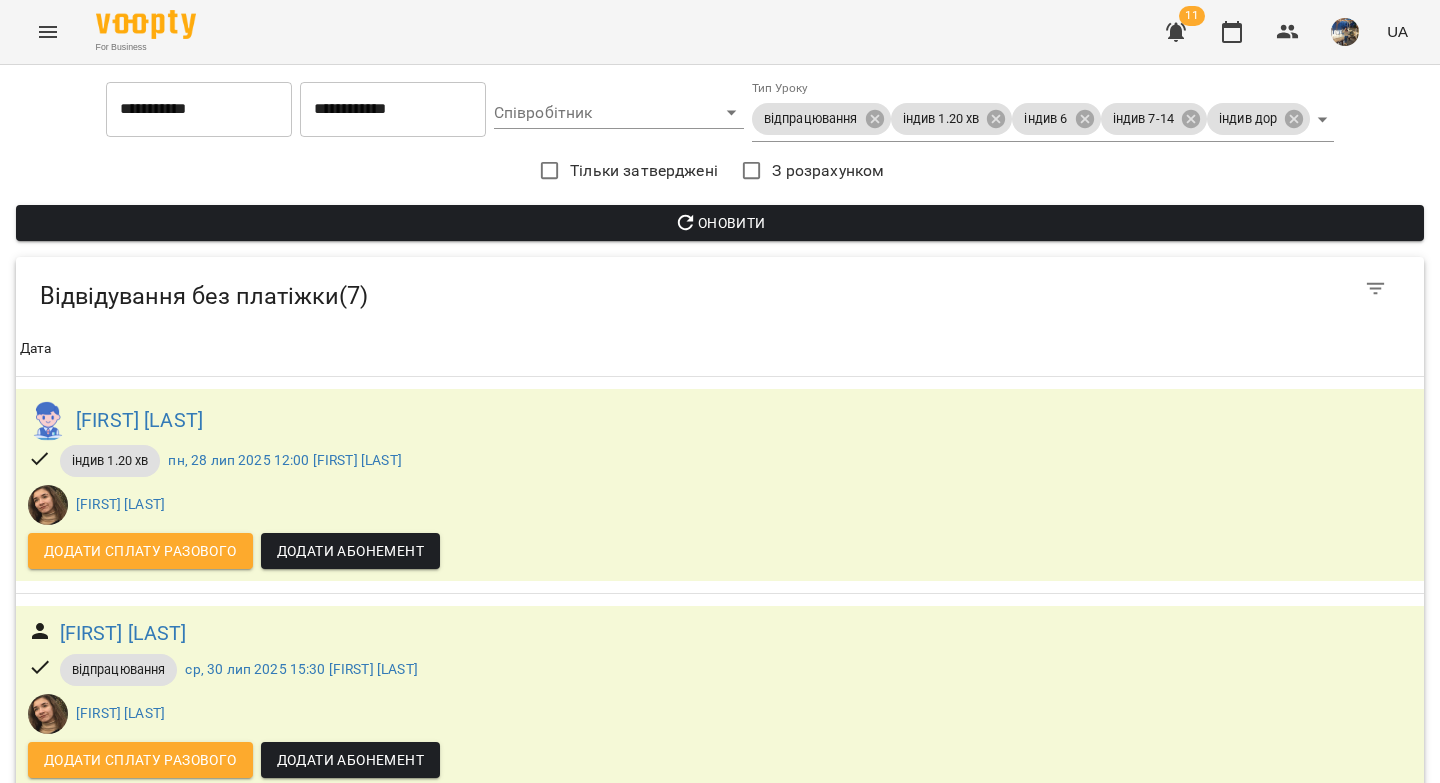 scroll, scrollTop: 0, scrollLeft: 0, axis: both 